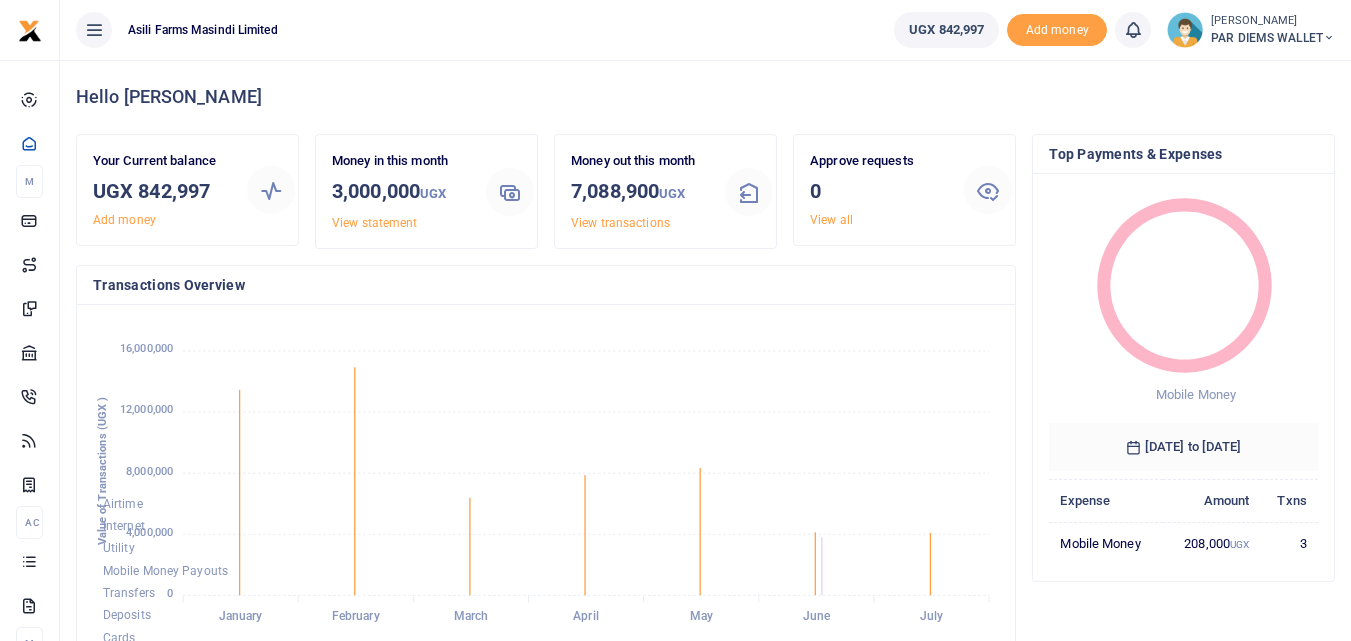 scroll, scrollTop: 0, scrollLeft: 0, axis: both 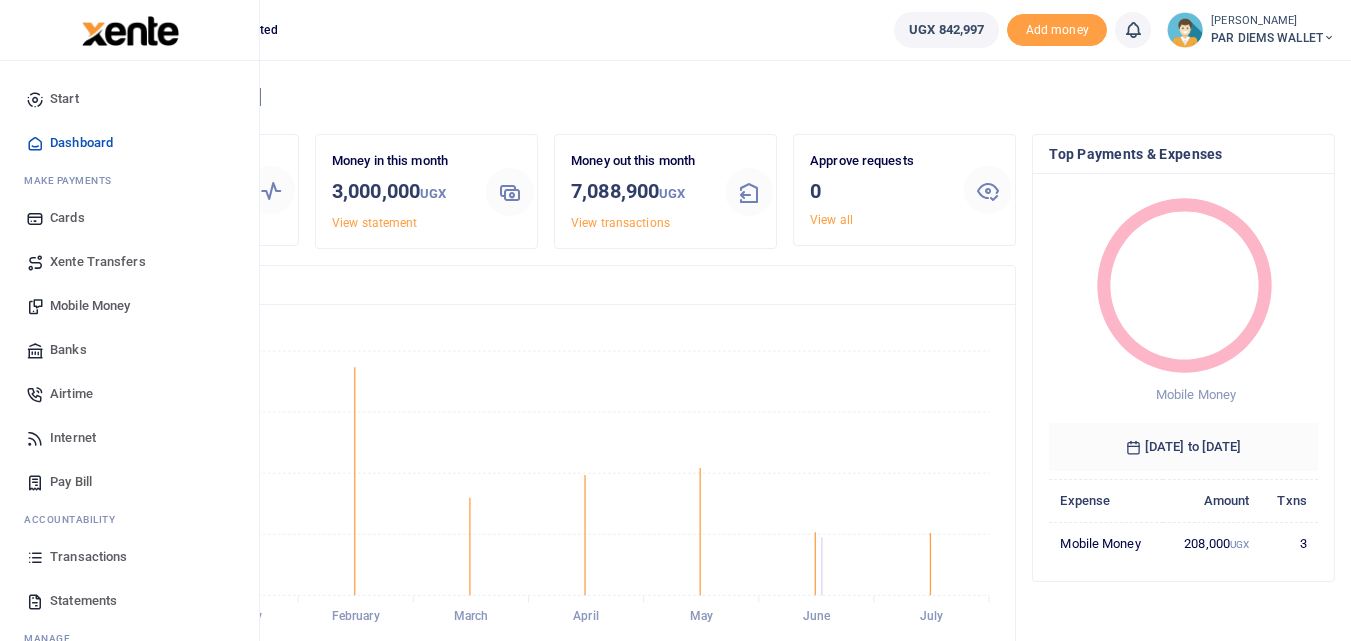 click at bounding box center [35, 557] 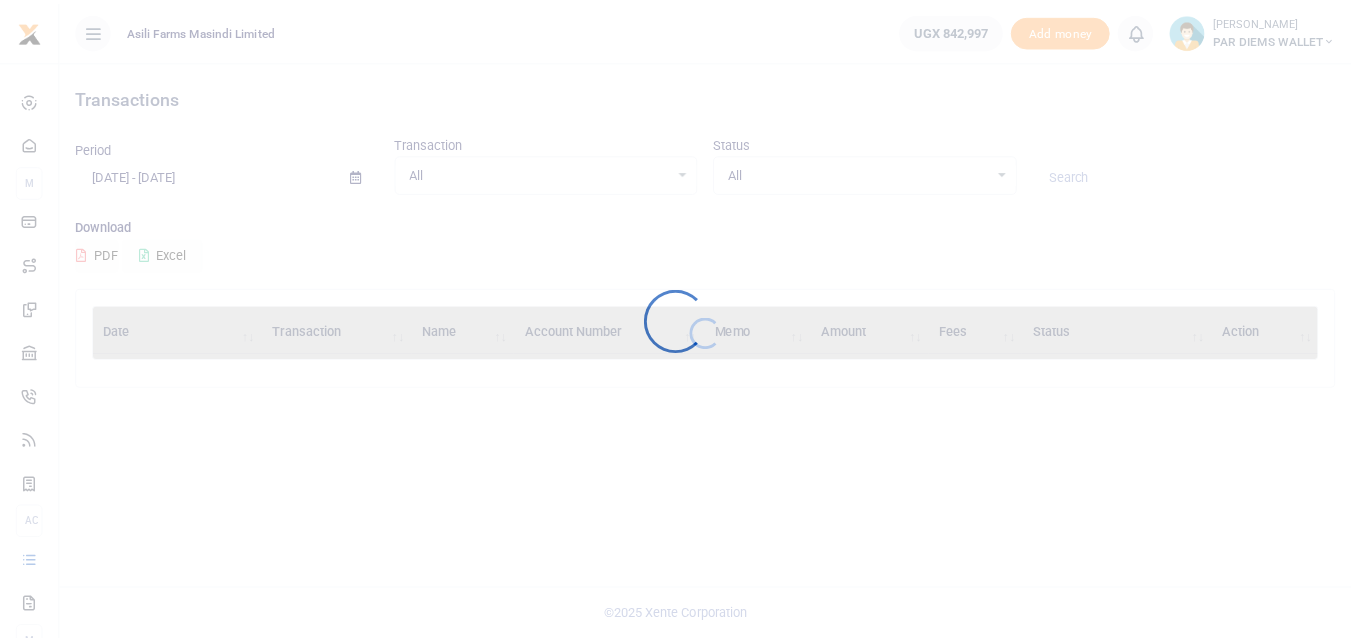 scroll, scrollTop: 0, scrollLeft: 0, axis: both 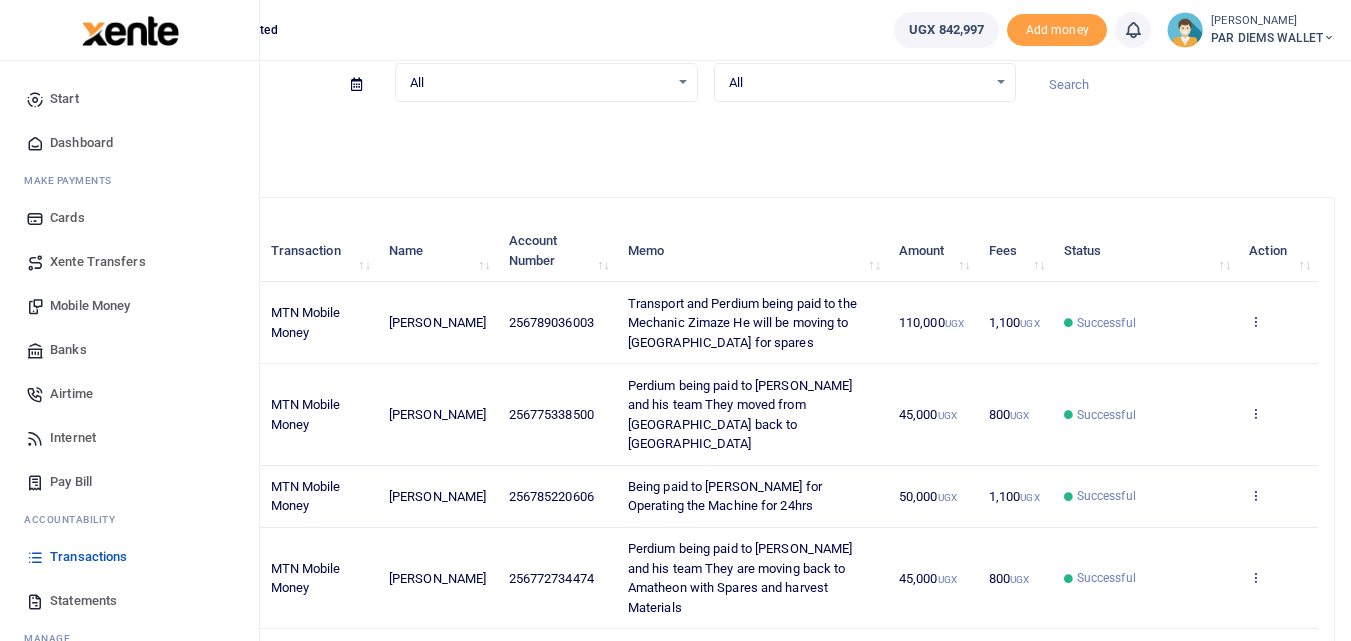 click on "Mobile Money" at bounding box center (90, 306) 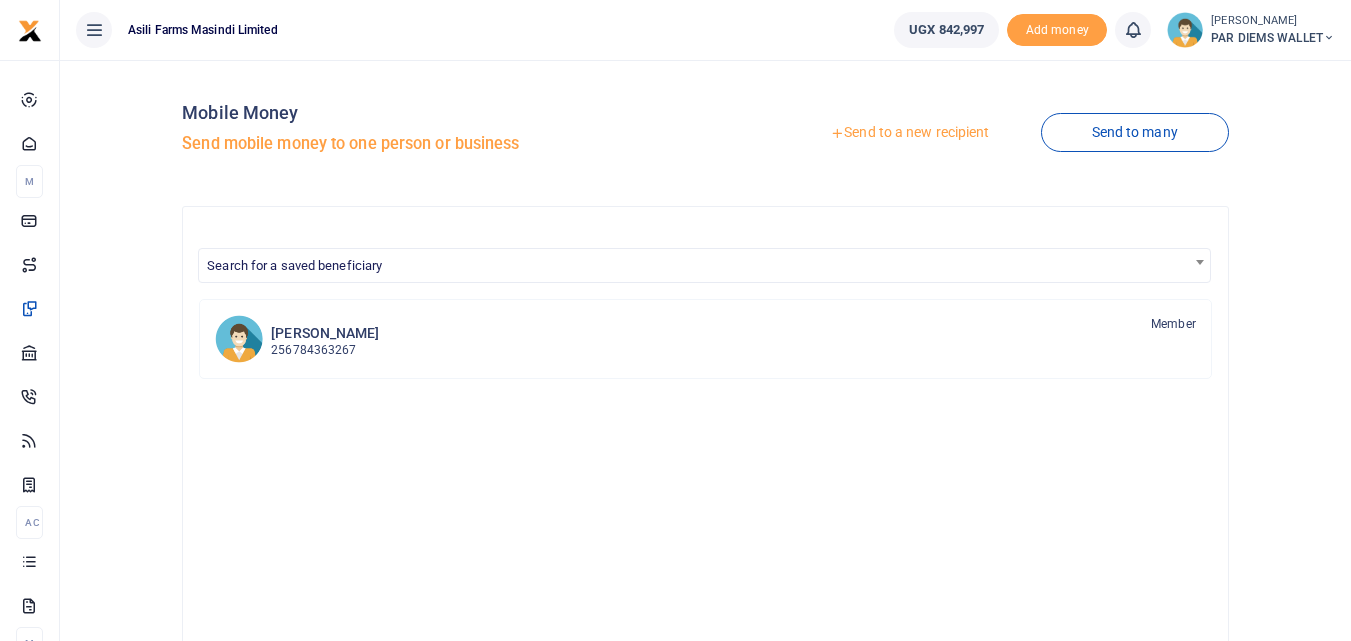 scroll, scrollTop: 0, scrollLeft: 0, axis: both 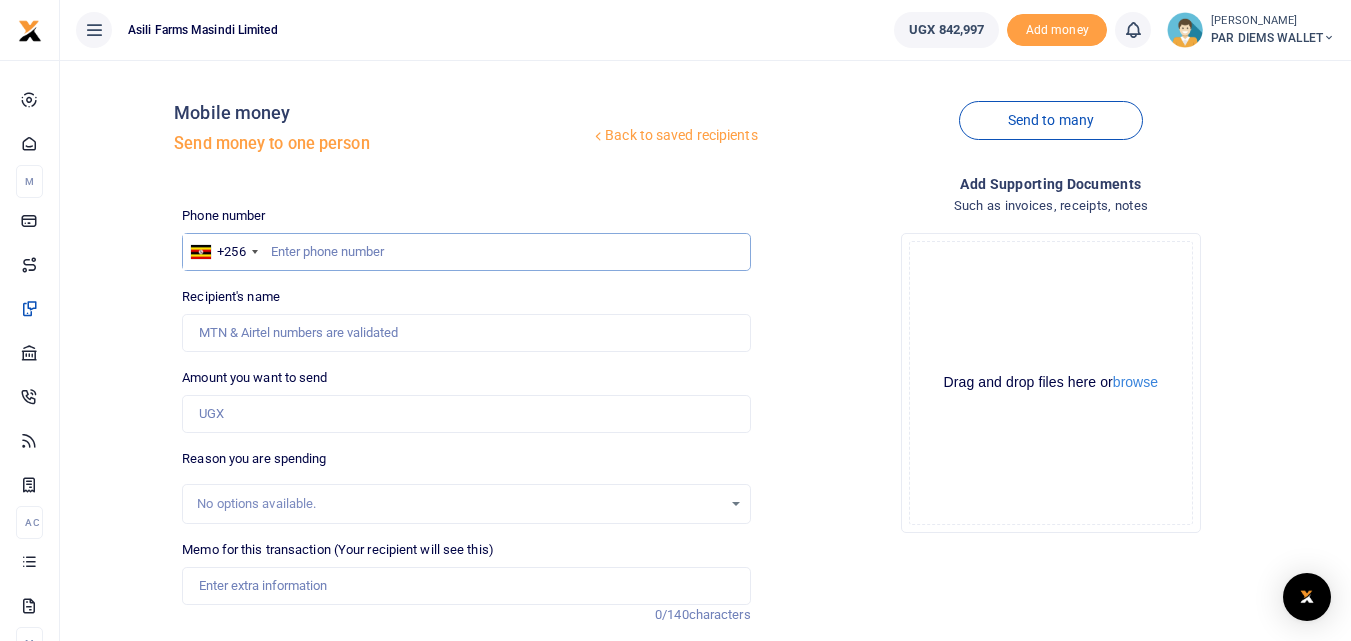 click at bounding box center [466, 252] 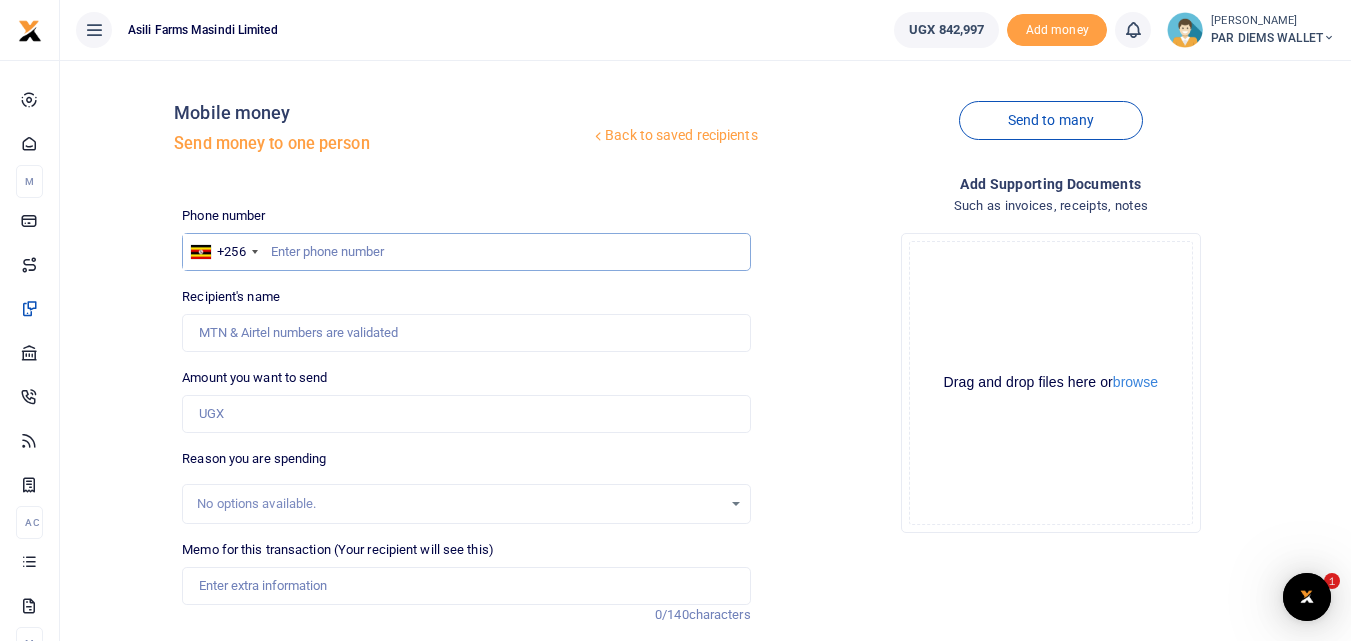scroll, scrollTop: 0, scrollLeft: 0, axis: both 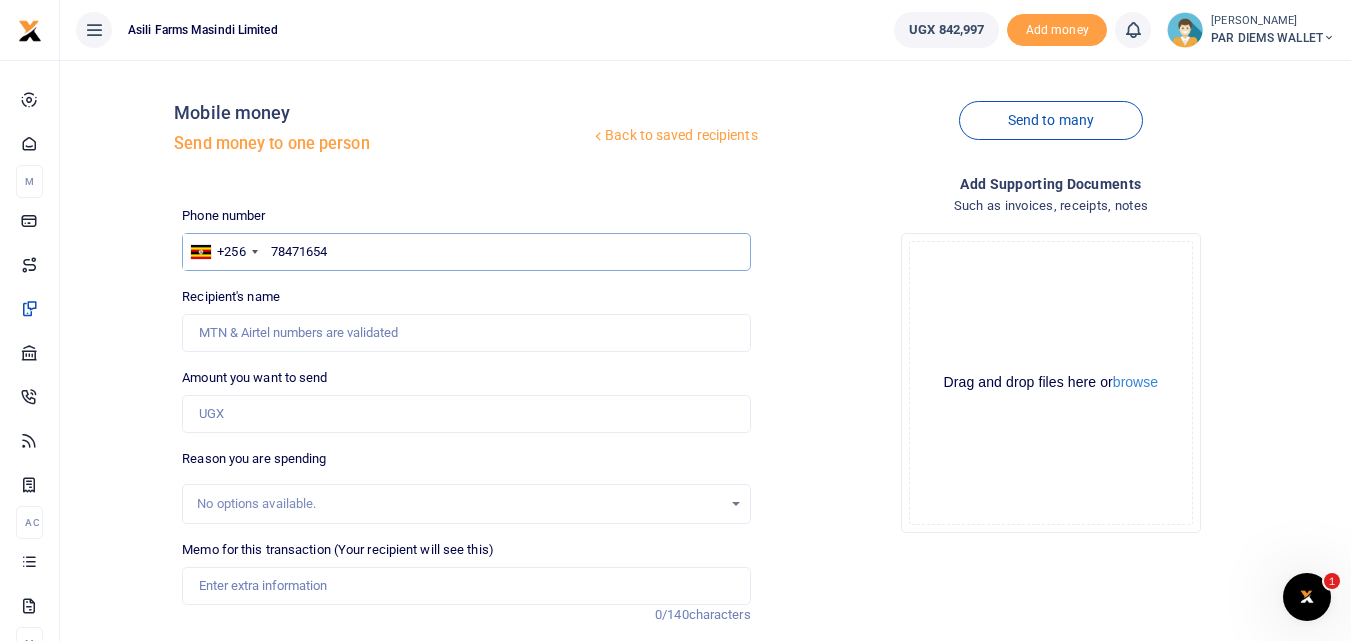 type on "784716546" 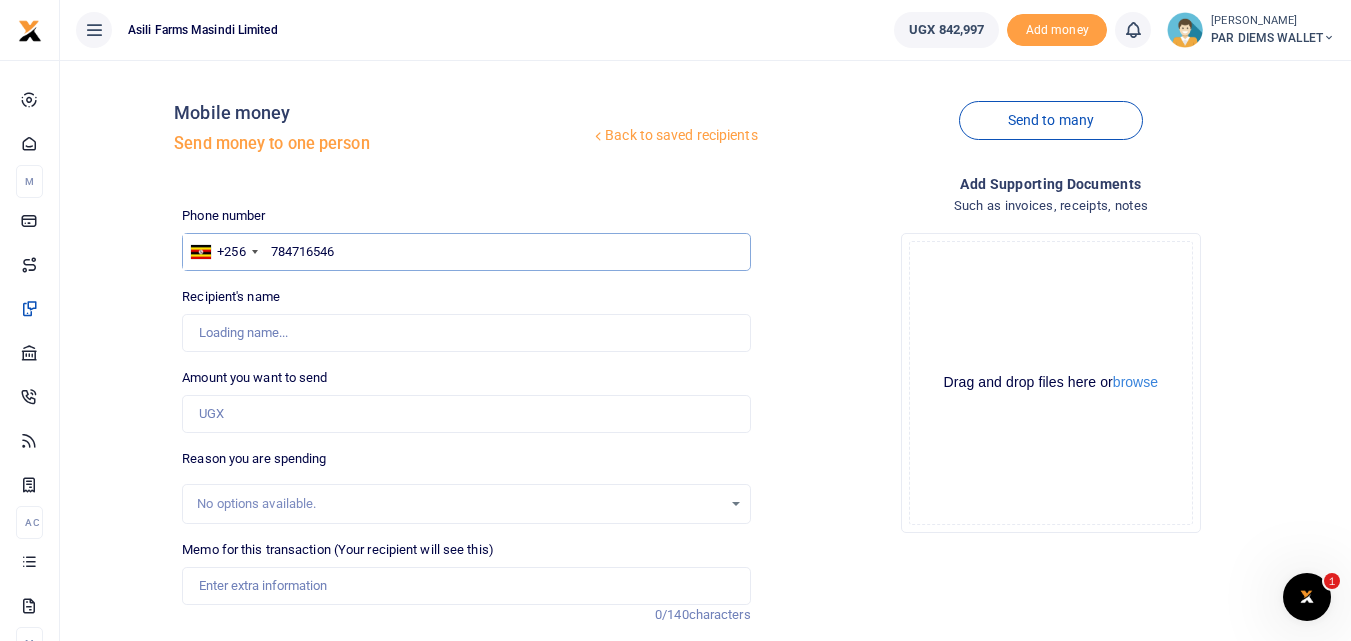 type on "Godfrey  Basaija" 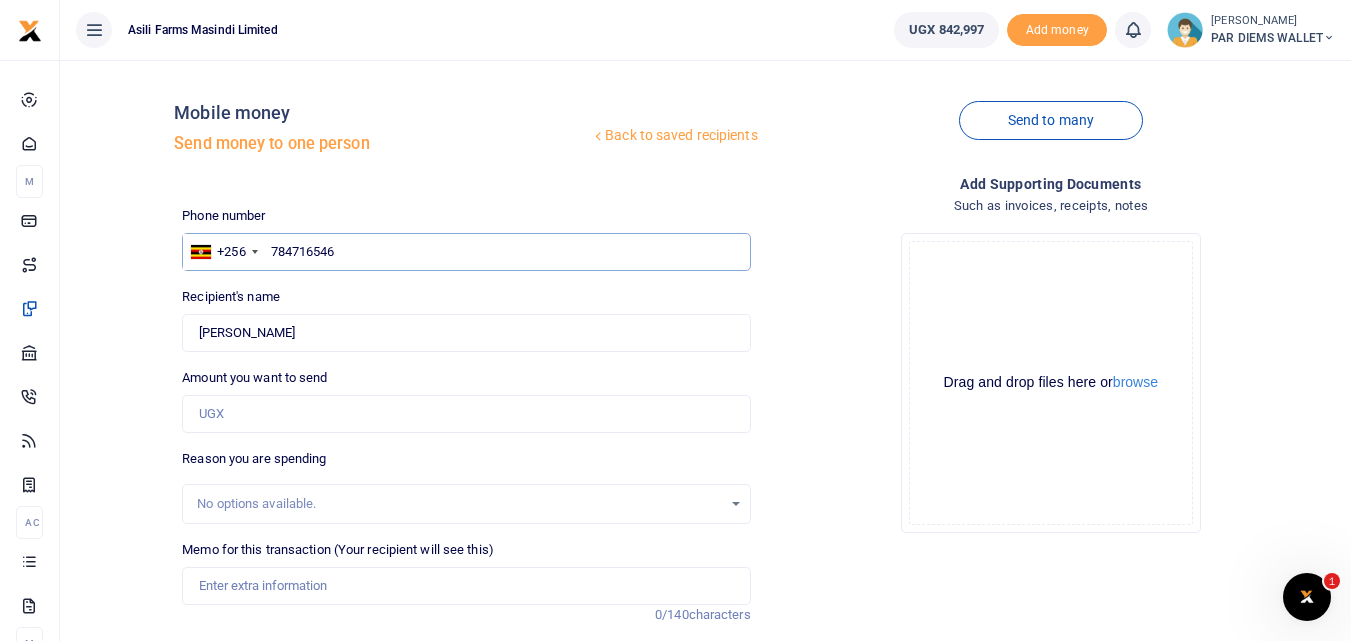 type on "784716546" 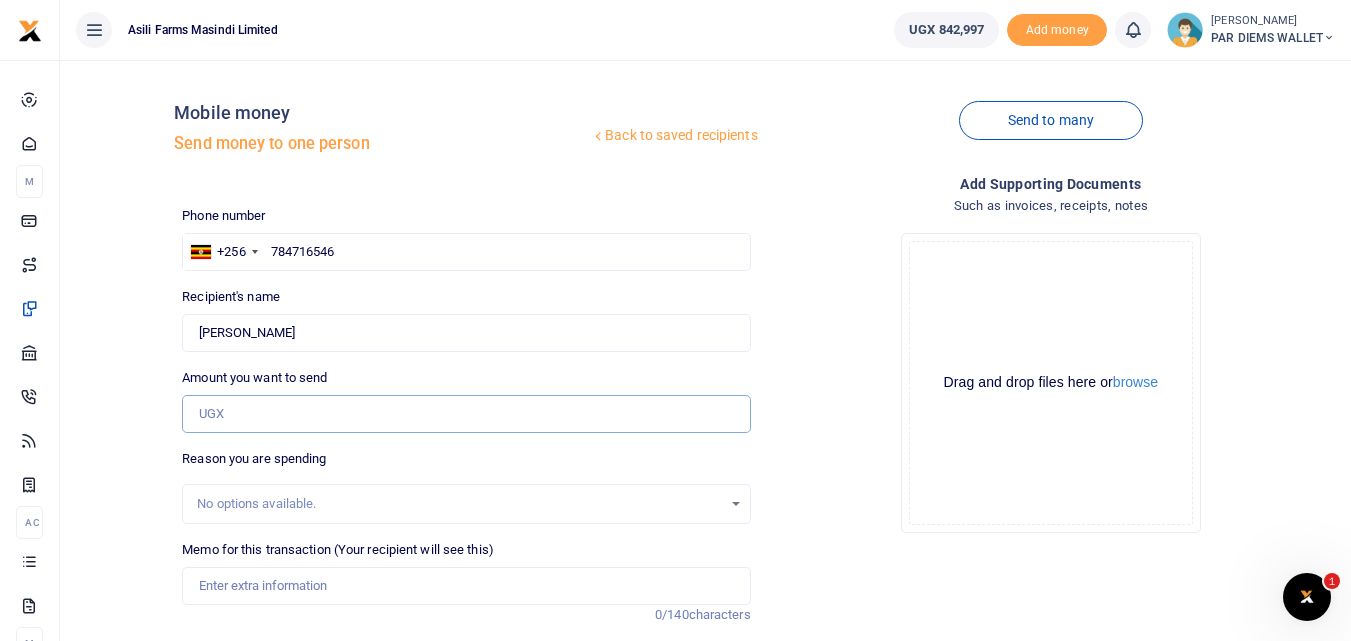 click on "Amount you want to send" at bounding box center [466, 414] 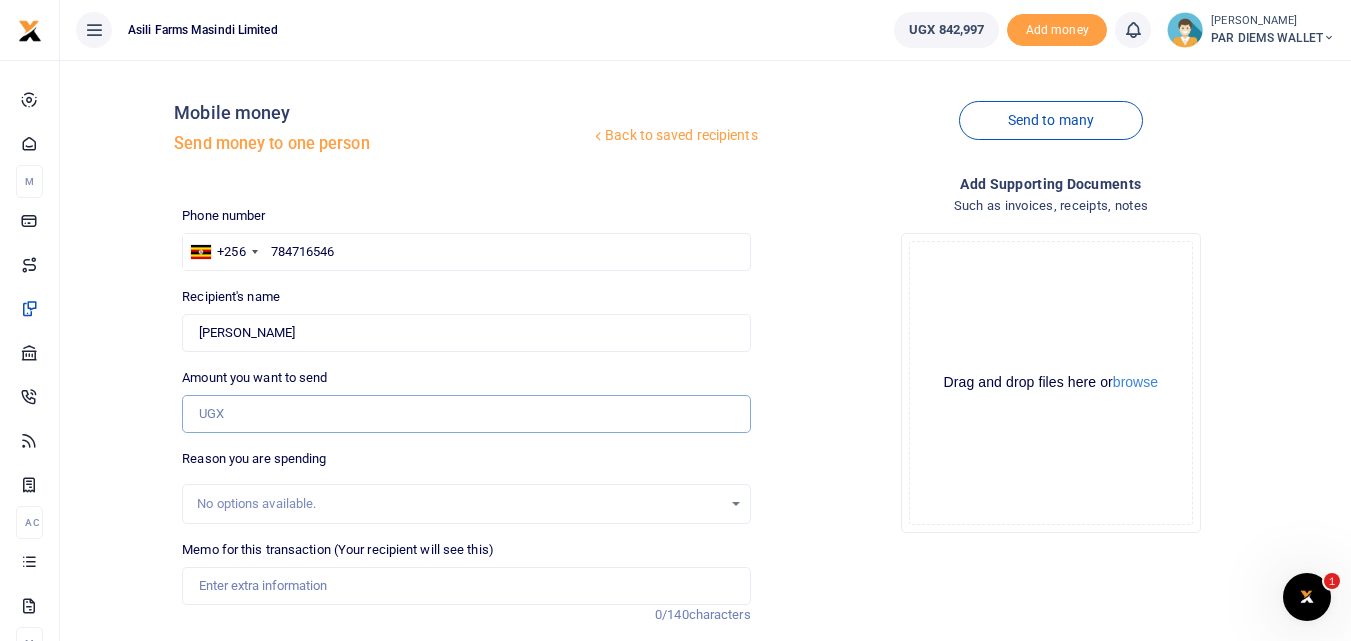 type on "1" 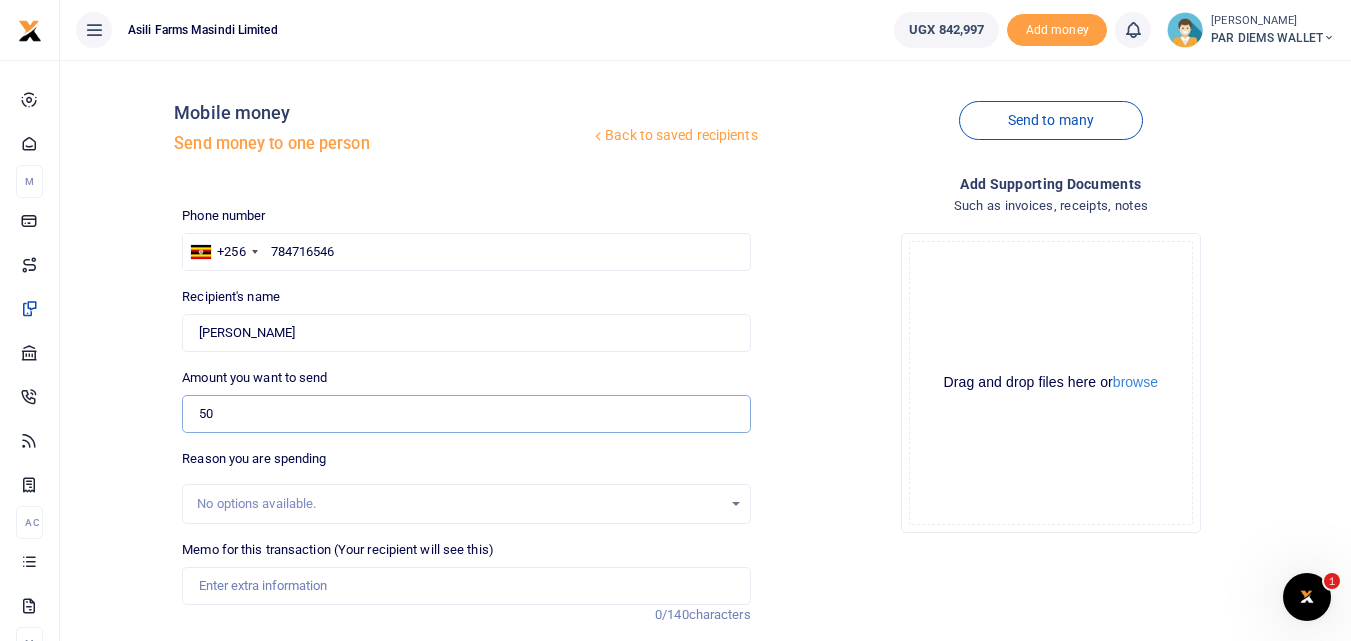 type on "5" 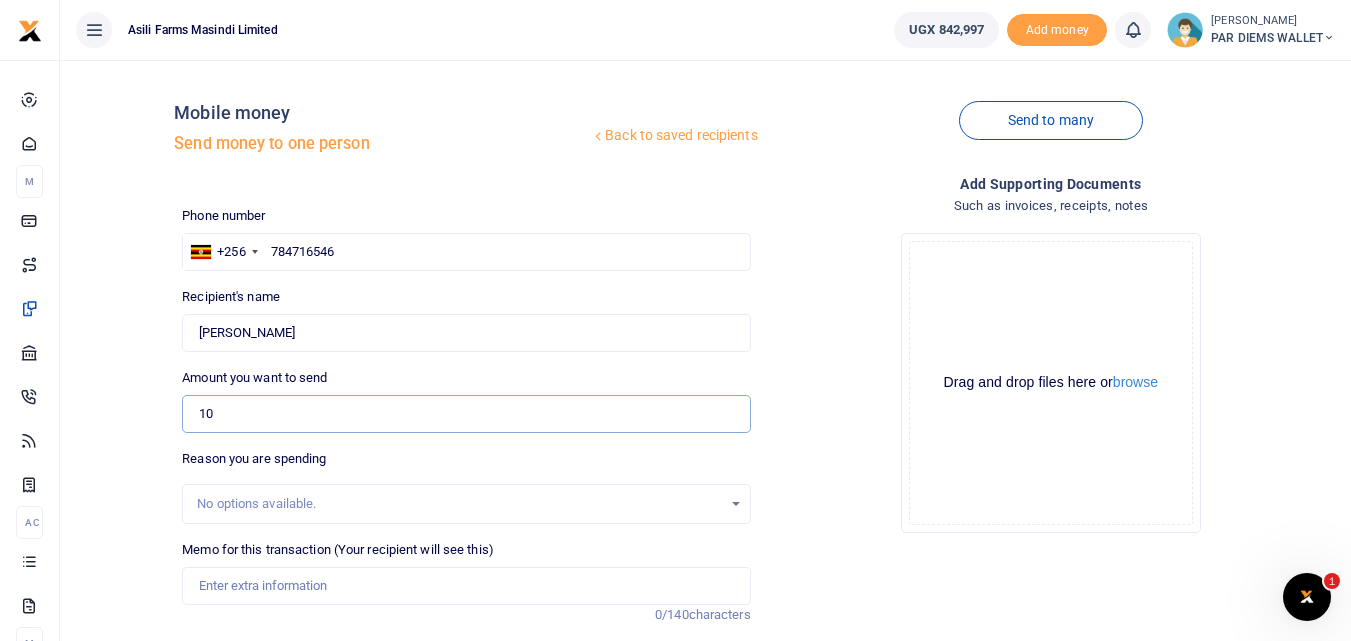 type on "1" 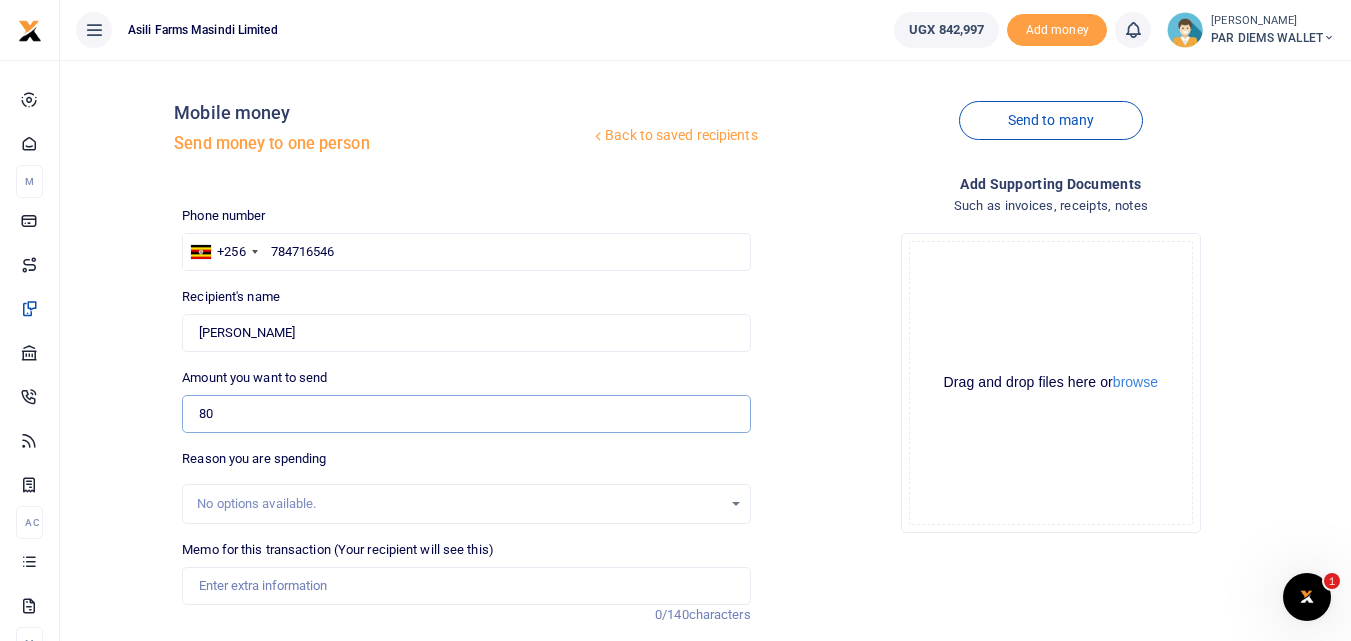 type on "8" 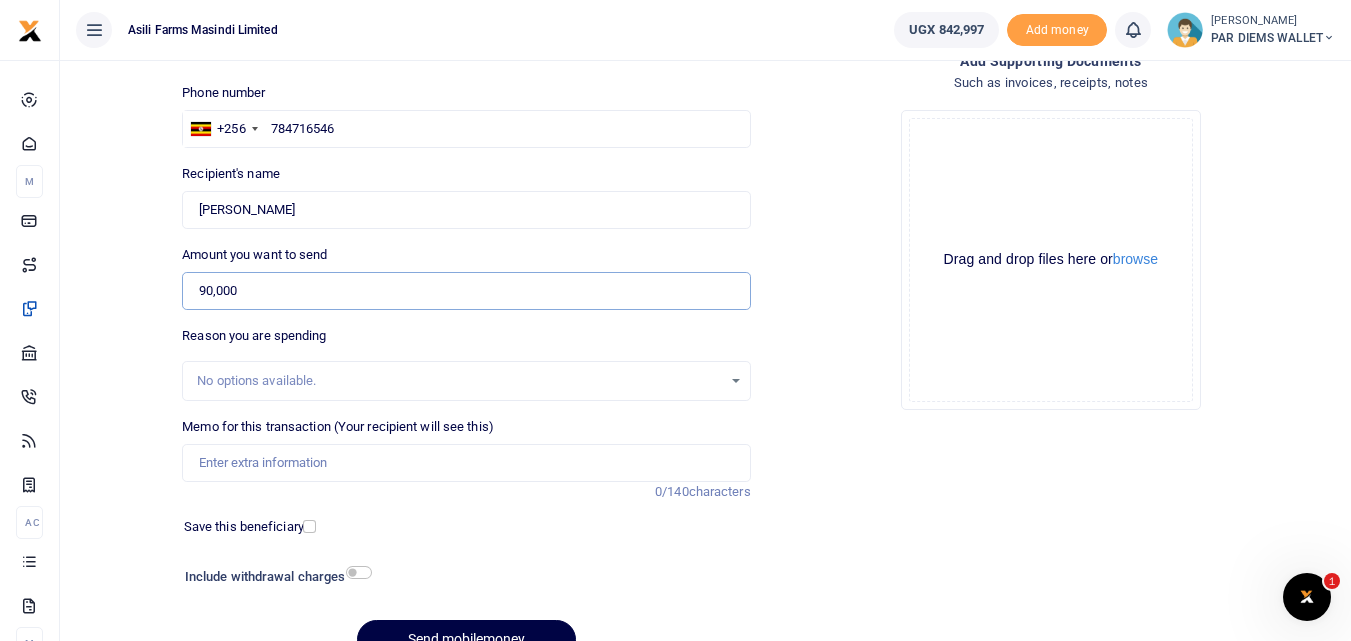 scroll, scrollTop: 128, scrollLeft: 0, axis: vertical 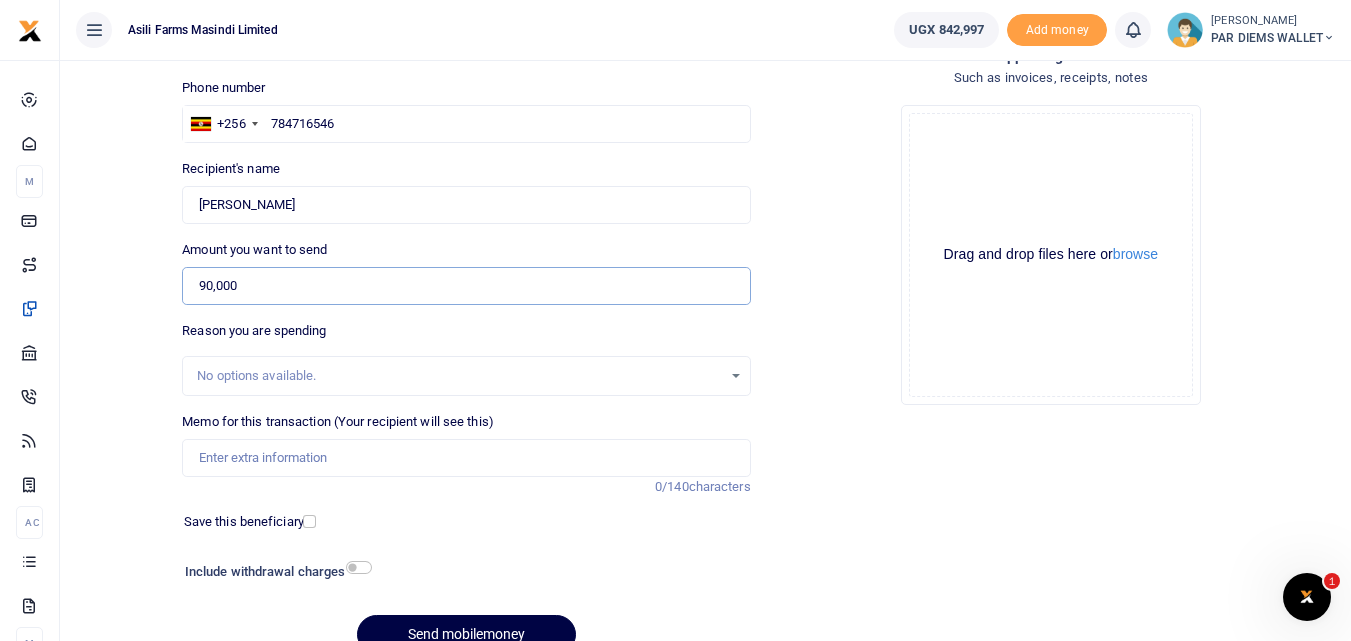type on "90,000" 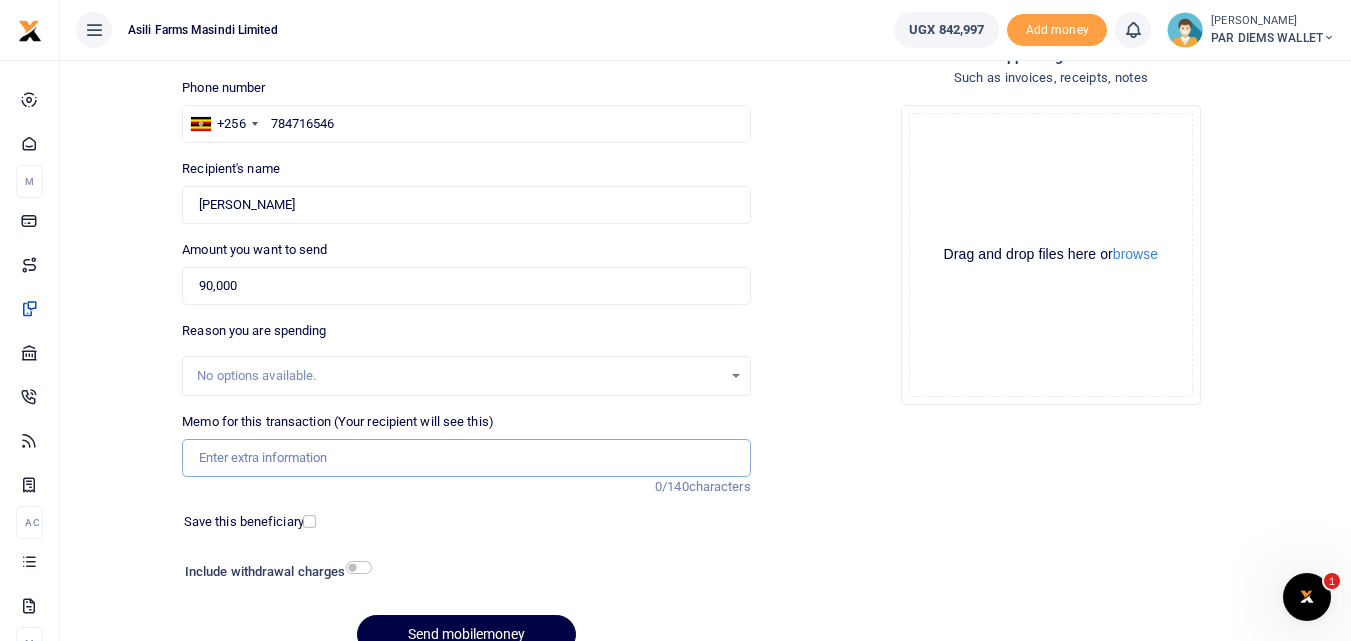 click on "Memo for this transaction (Your recipient will see this)" at bounding box center (466, 458) 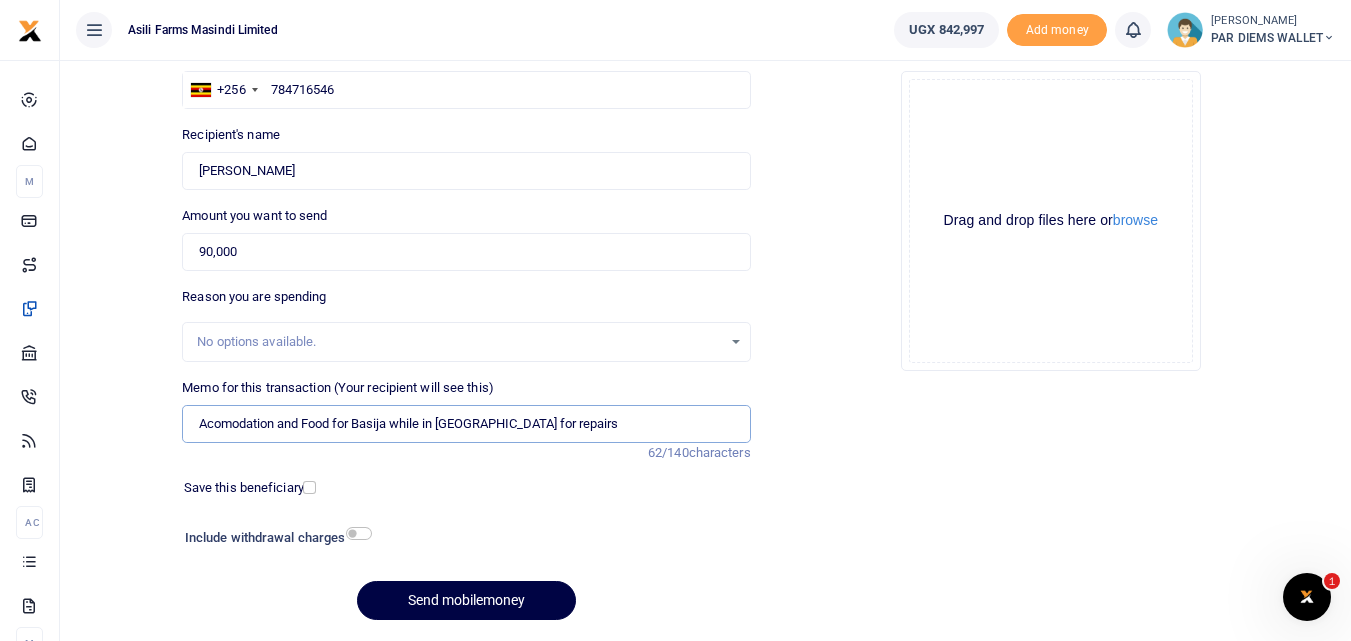 scroll, scrollTop: 161, scrollLeft: 0, axis: vertical 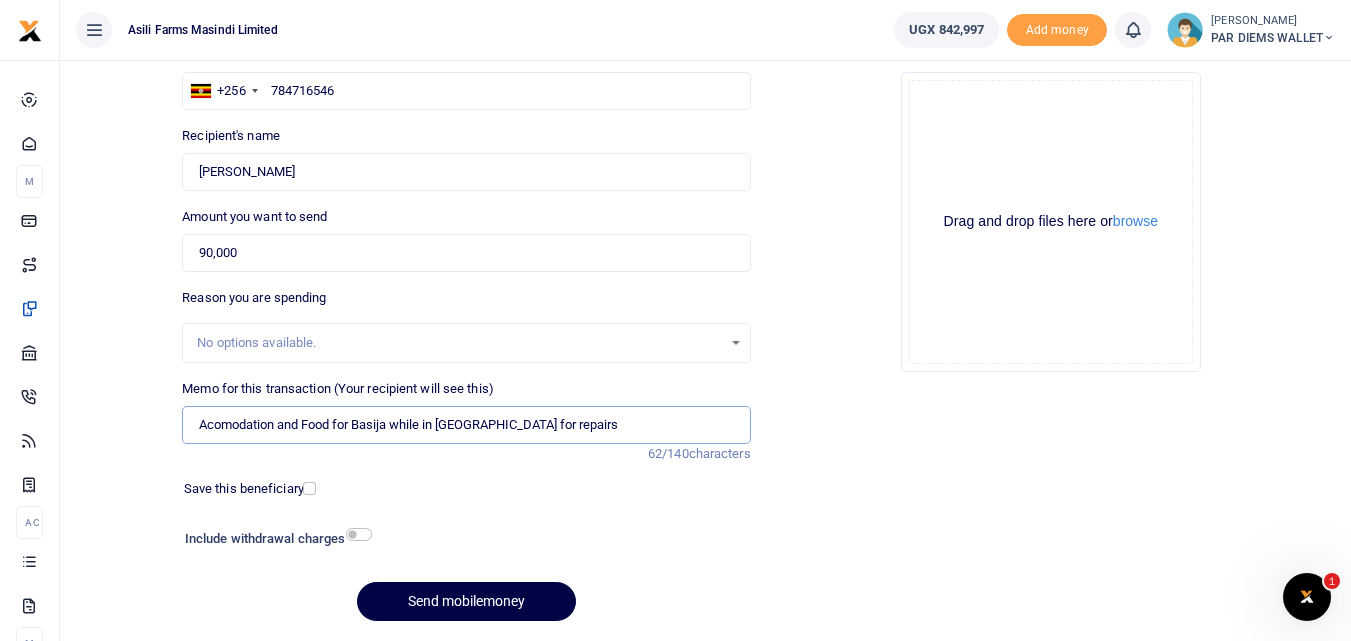 type on "Acomodation and Food for Basija while in Amatheon for repairs" 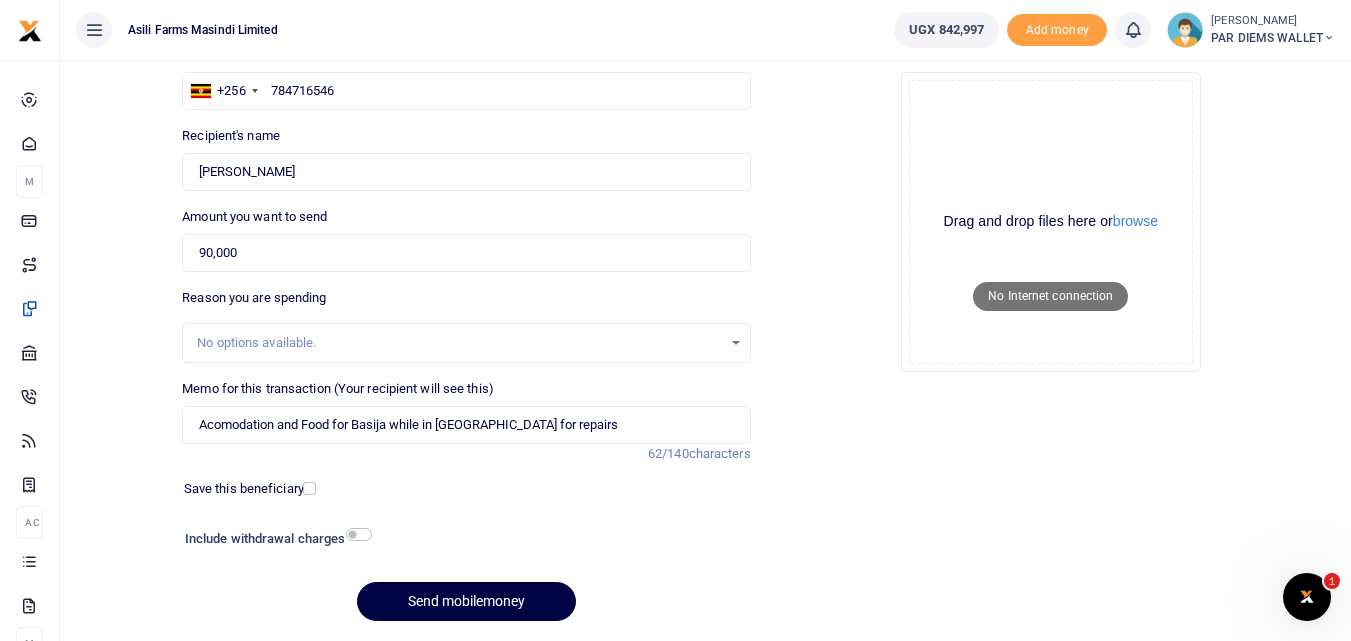 click on "Drag and drop files here or  browse Powered by  Uppy" 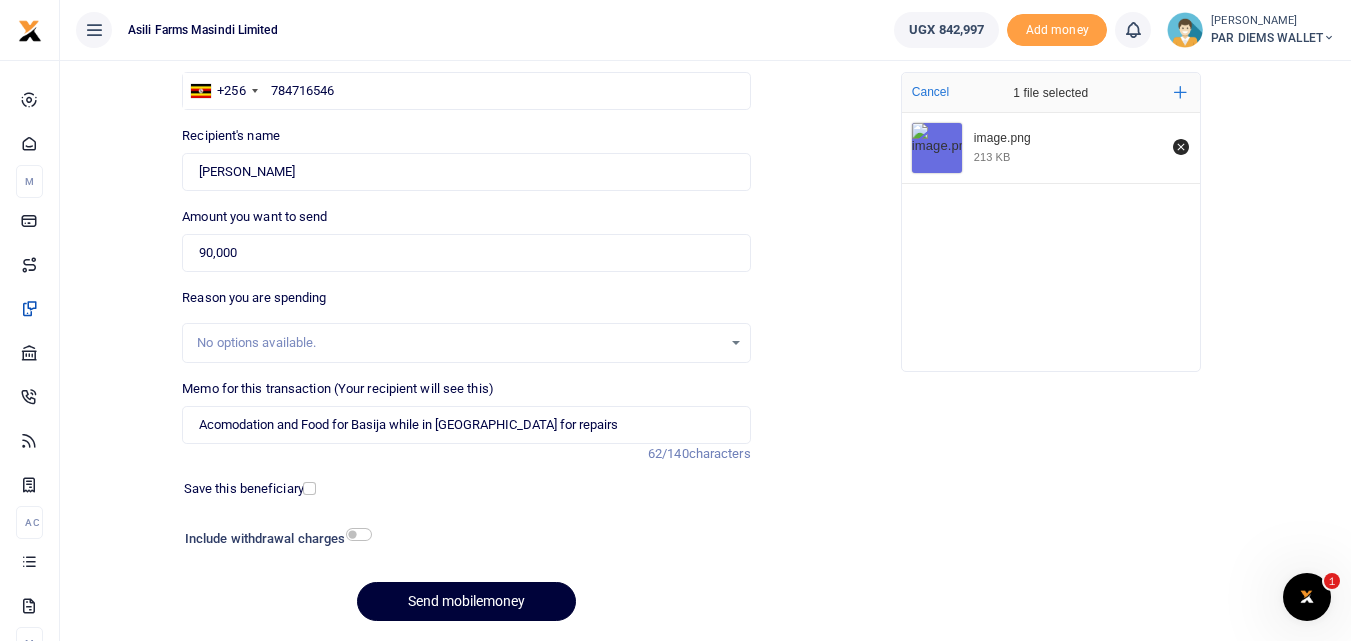 click on "Send mobilemoney" at bounding box center (466, 601) 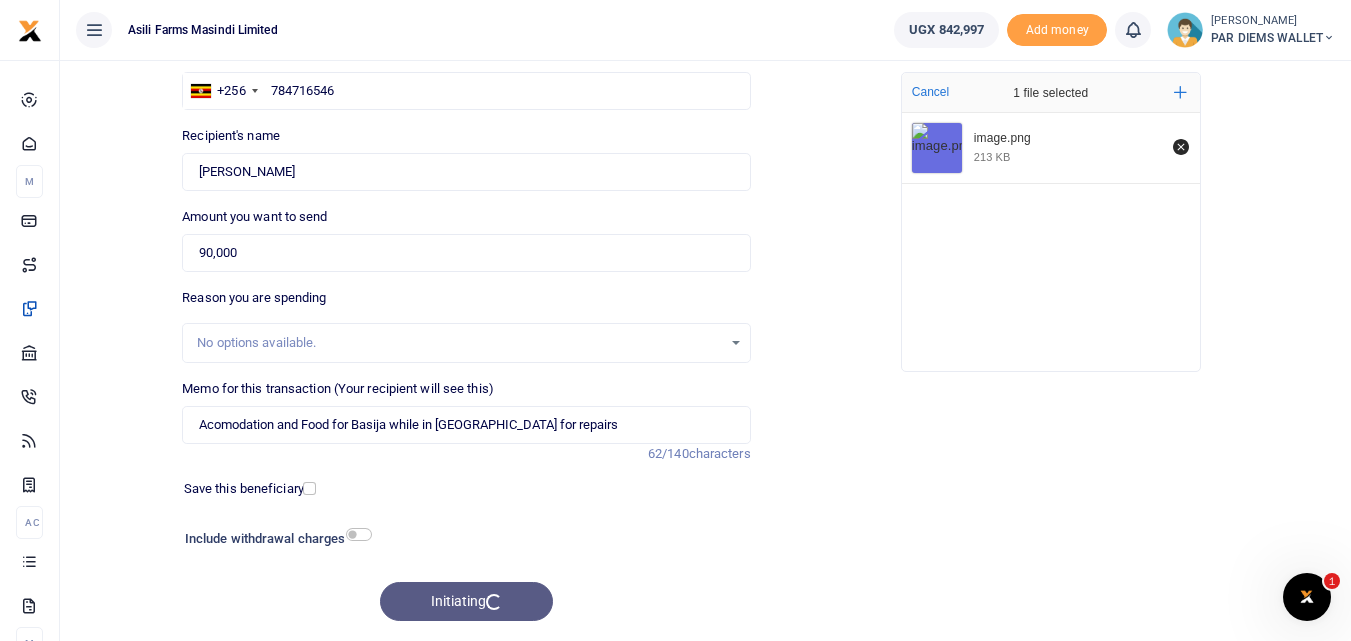 click on "Memo for this transaction (Your recipient will see this)
Acomodation and Food for Basija while in Amatheon for repairs
Reason is required.
62/140  characters" at bounding box center [466, 411] 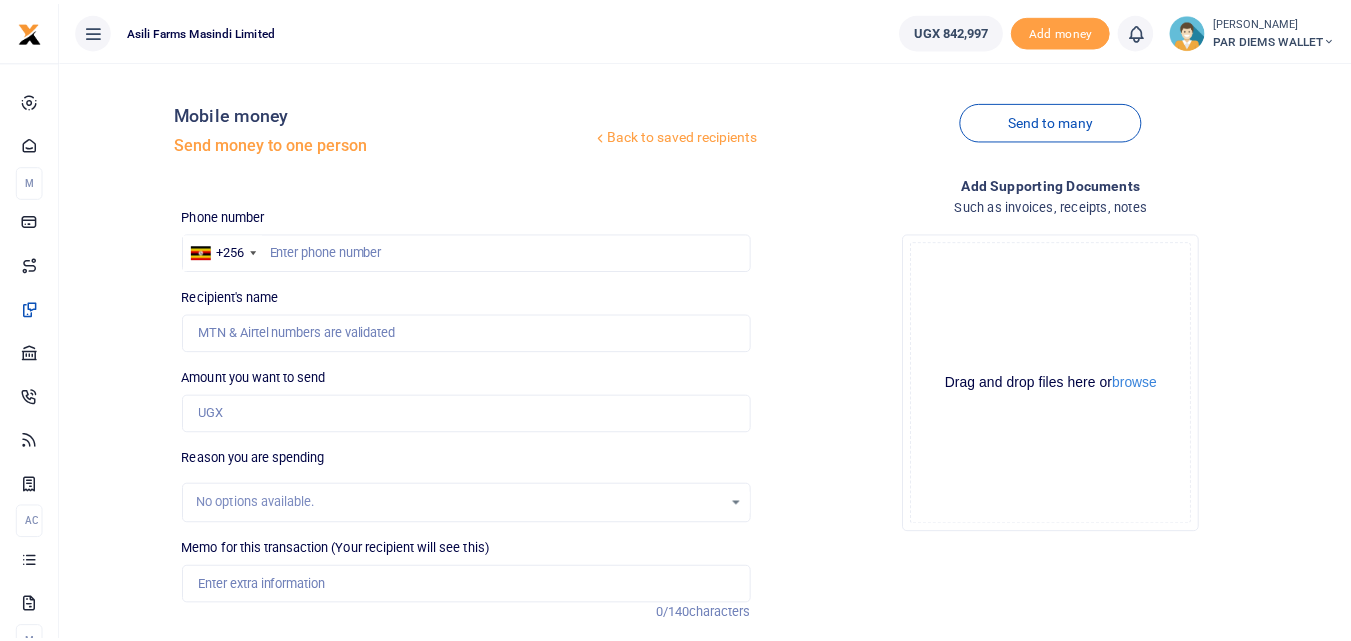 scroll, scrollTop: 161, scrollLeft: 0, axis: vertical 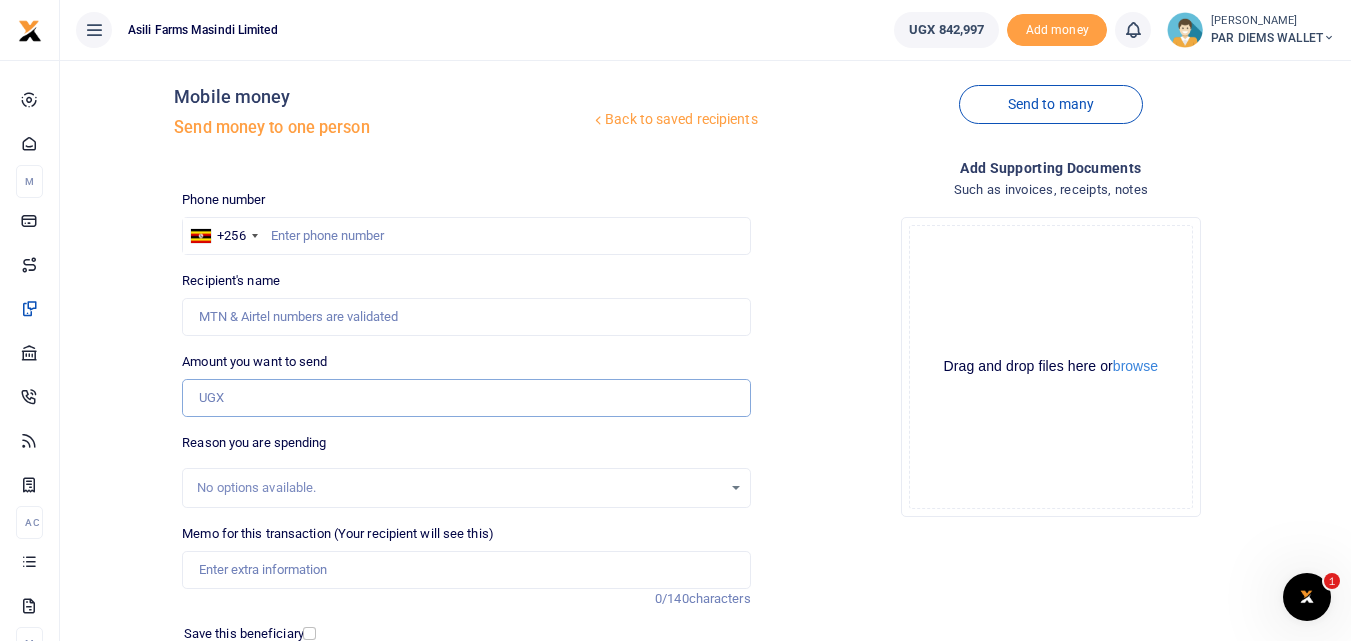 click on "Amount you want to send" at bounding box center [466, 398] 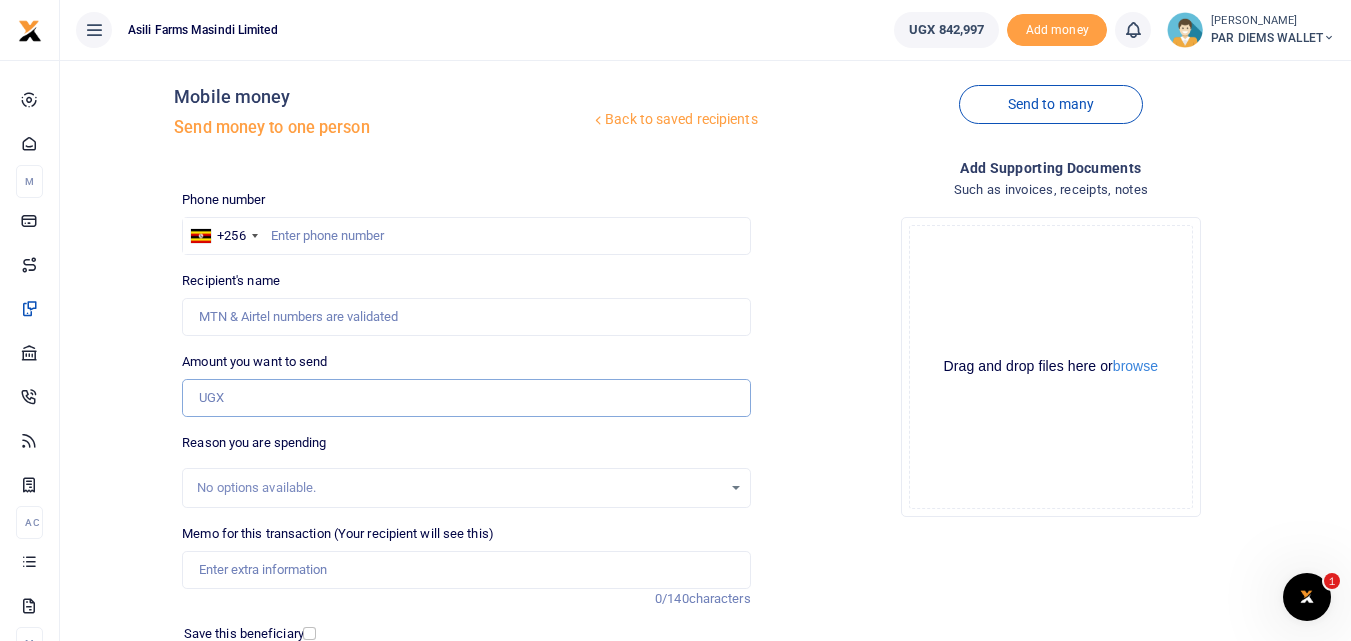 paste on "0772693478" 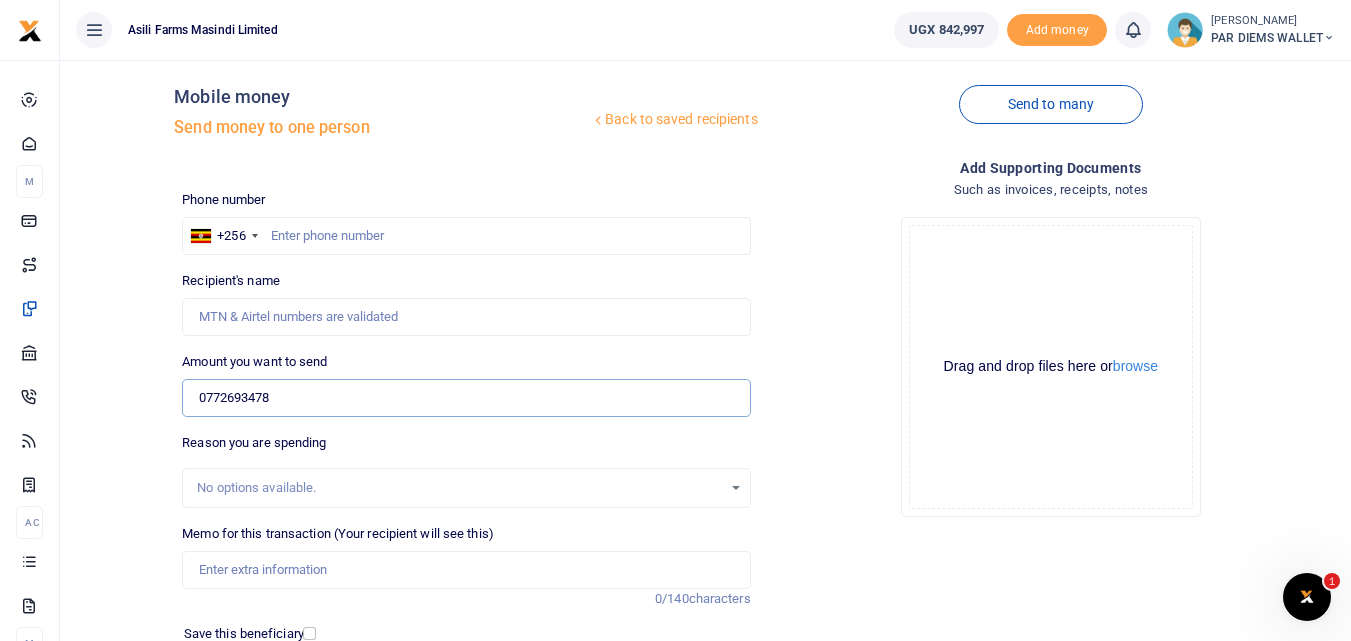 type on "0772693478" 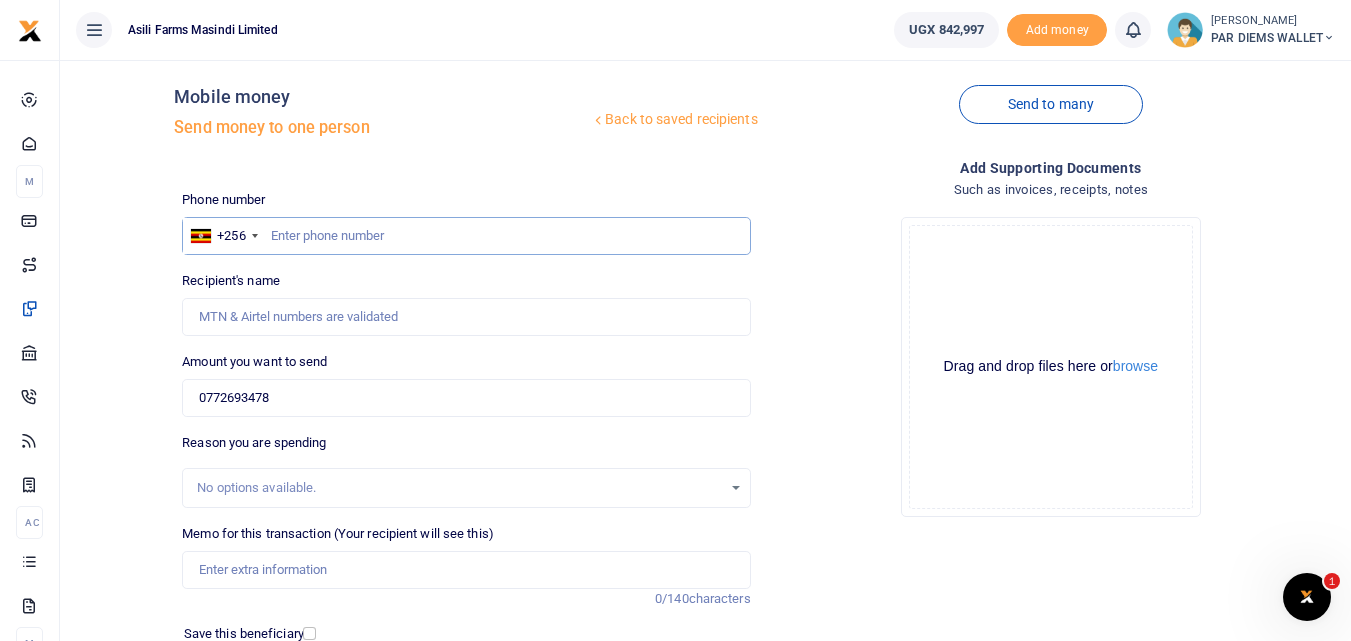 click at bounding box center (466, 236) 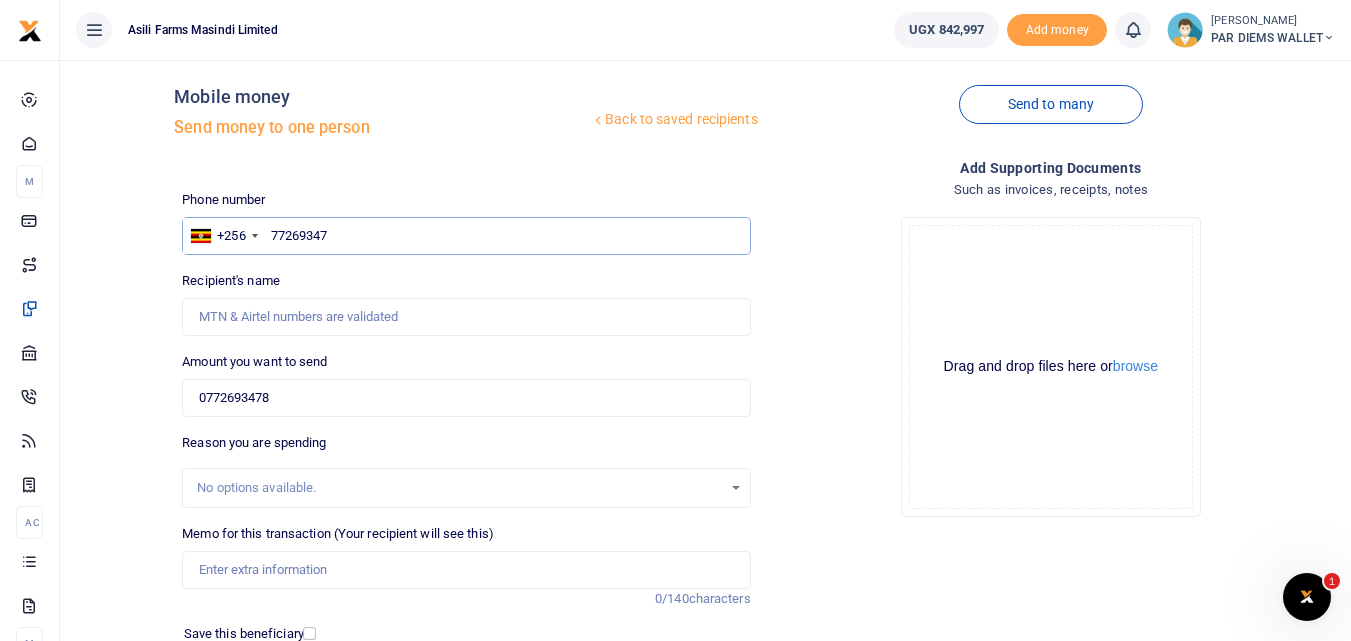 type on "772693478" 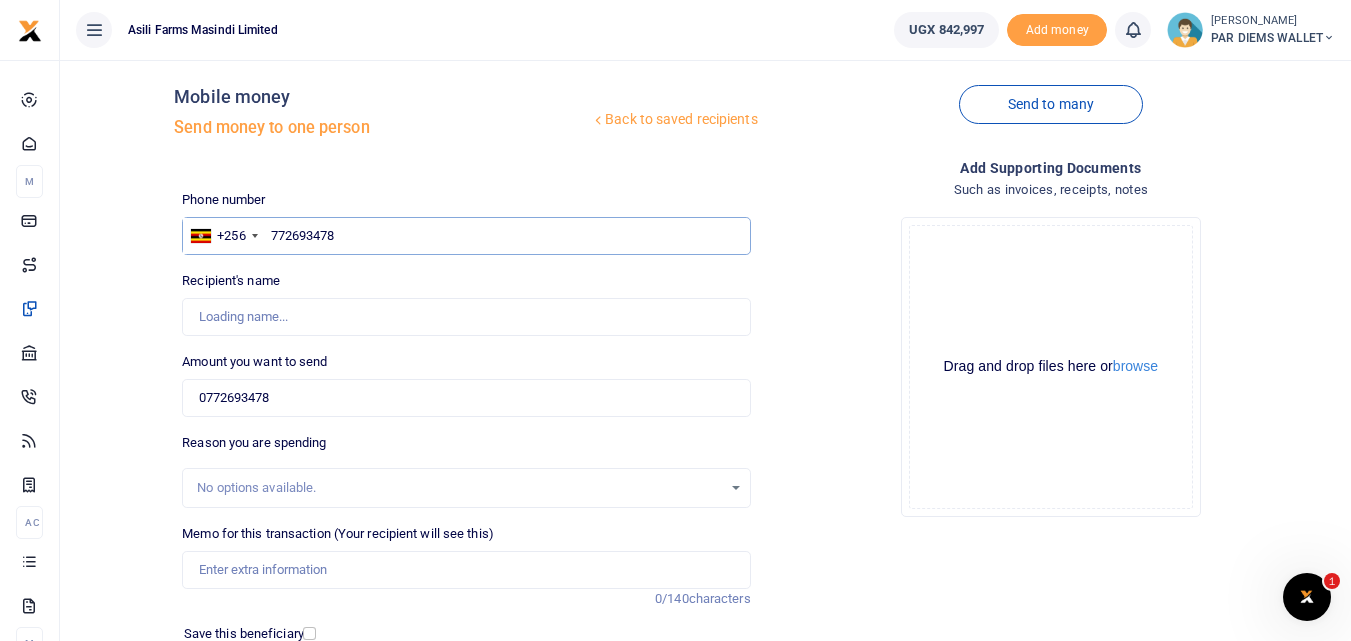 type on "[PERSON_NAME]" 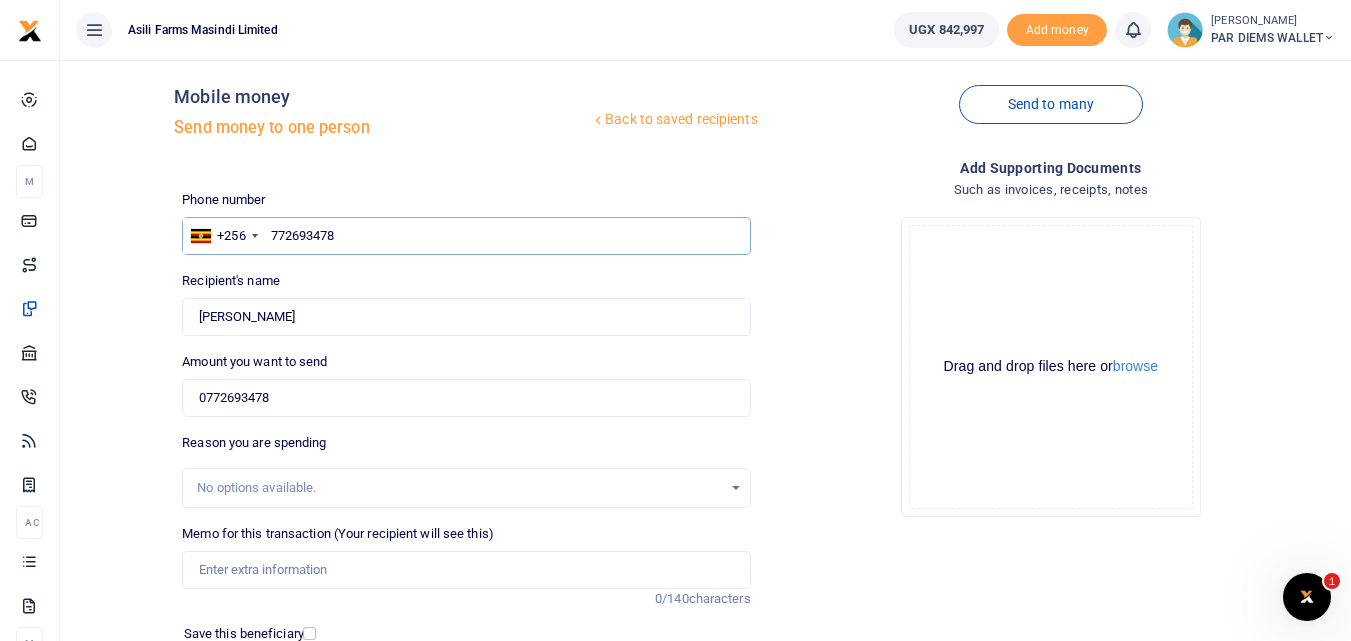 type on "772693478" 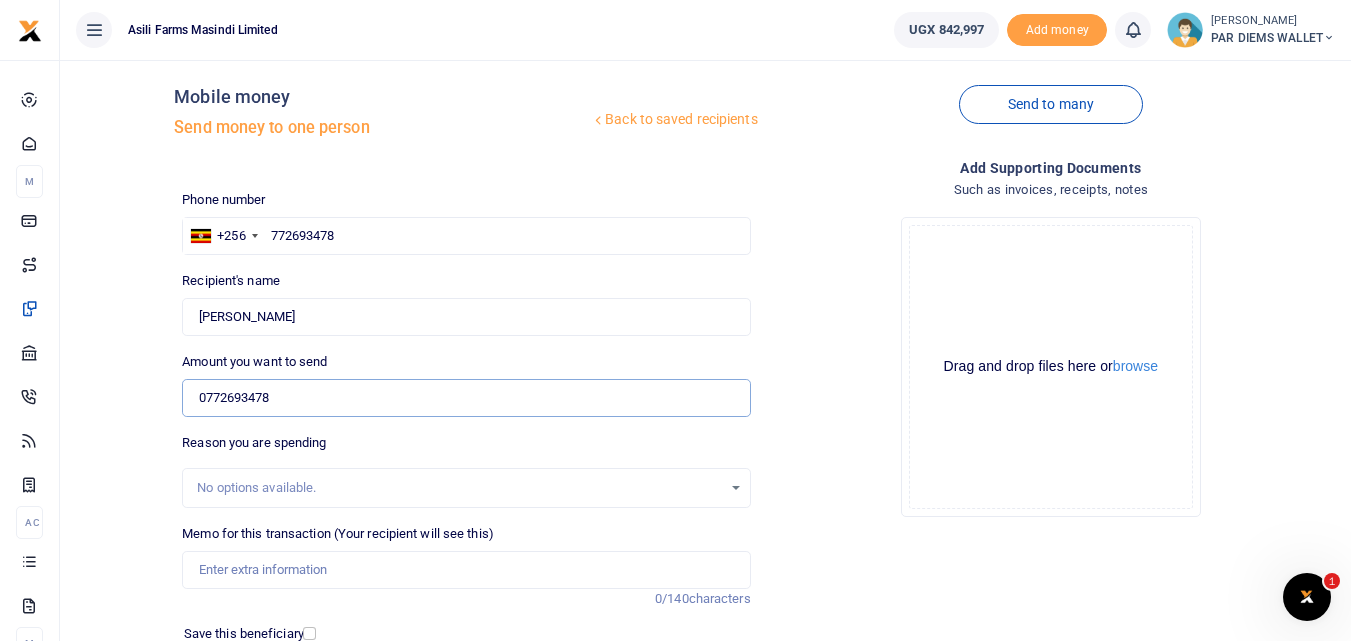 click on "0772693478" at bounding box center [466, 398] 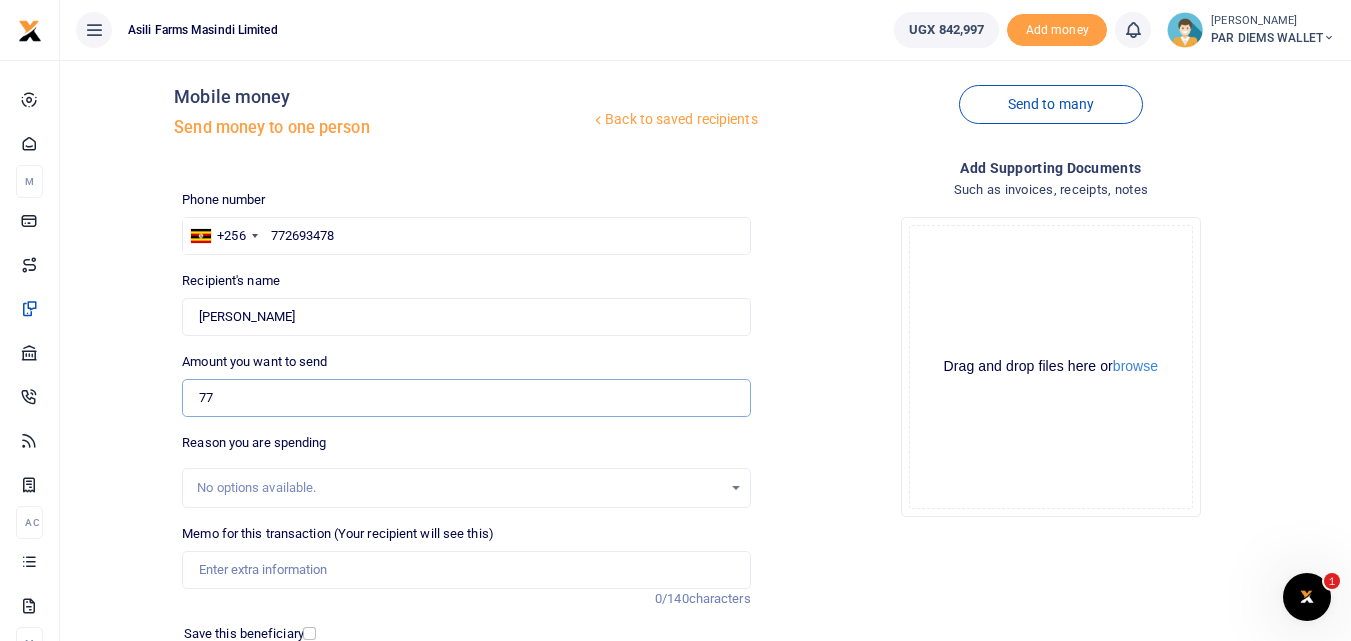 type on "7" 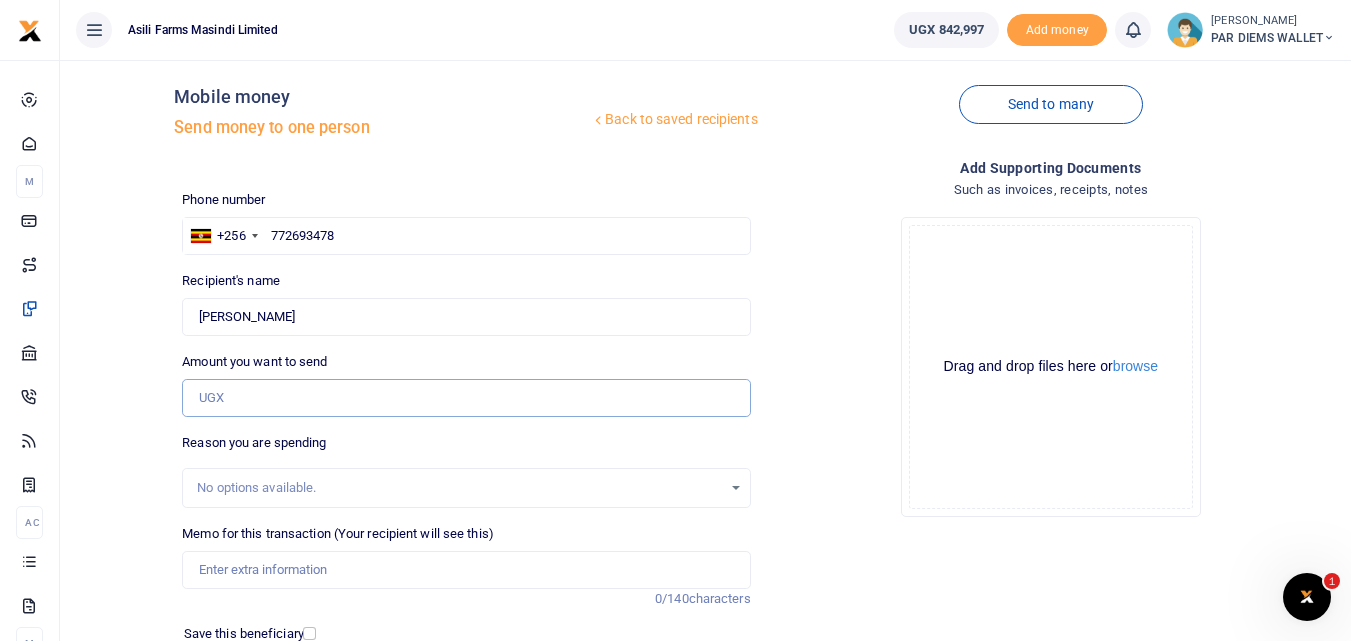 type on "0" 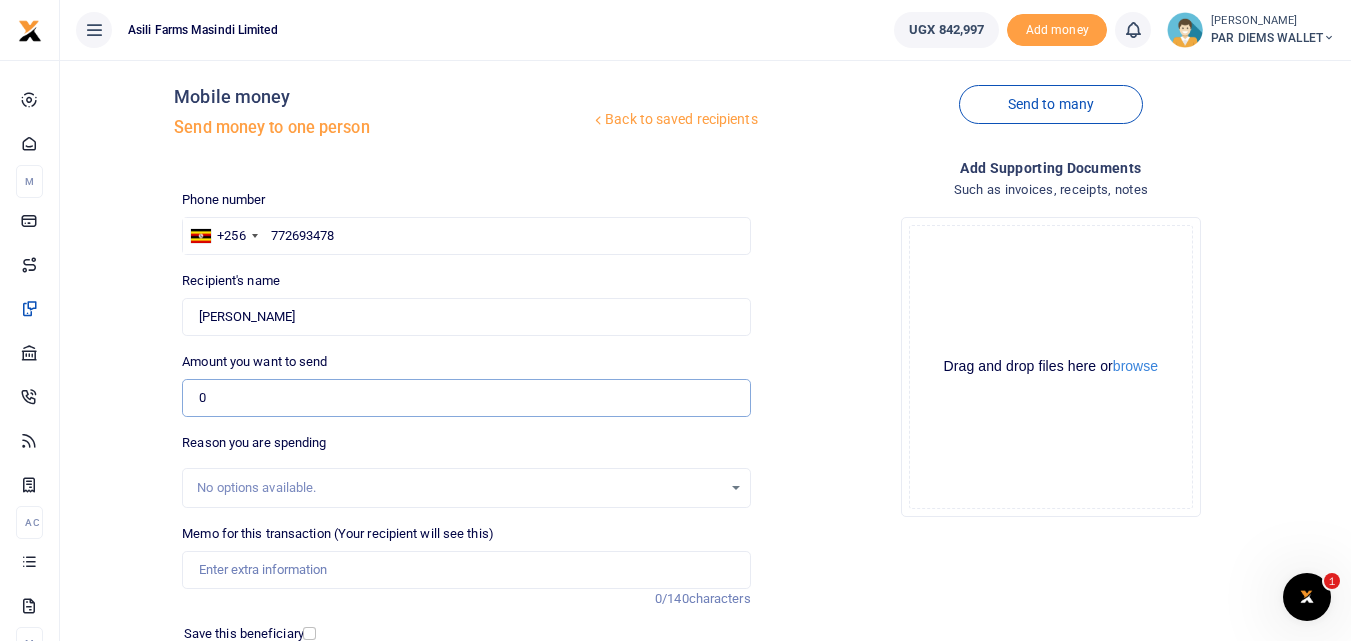 type on "0" 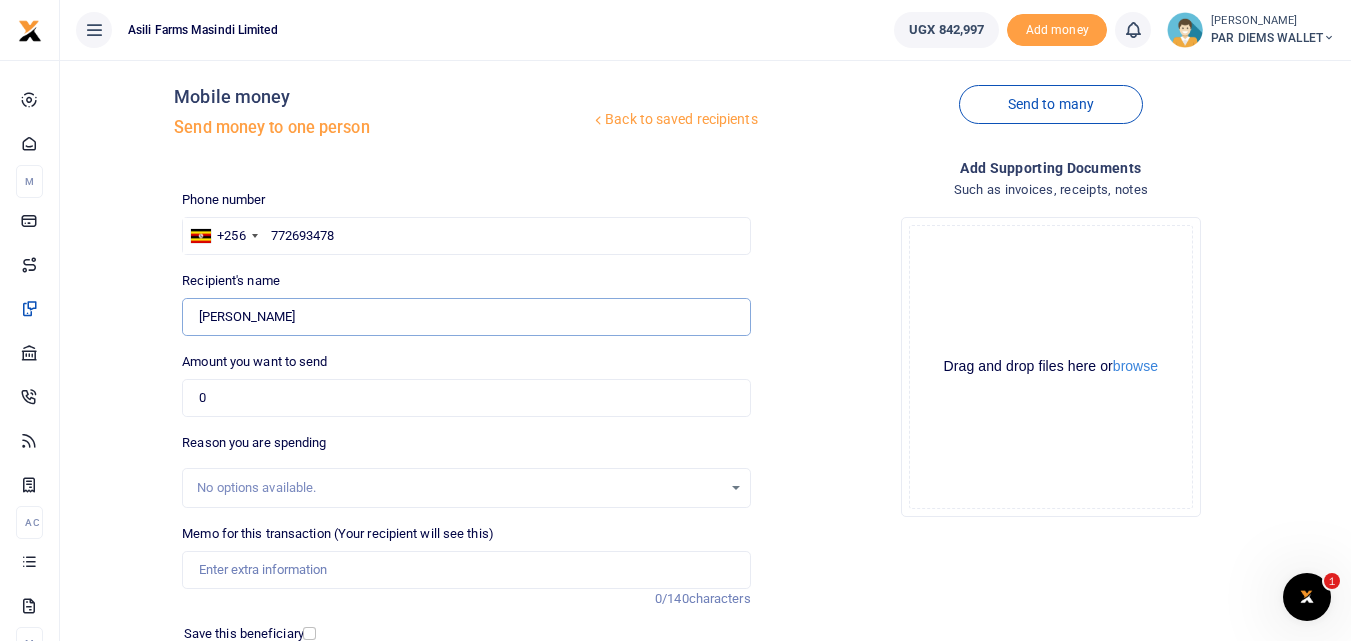 click on "Found" at bounding box center [466, 317] 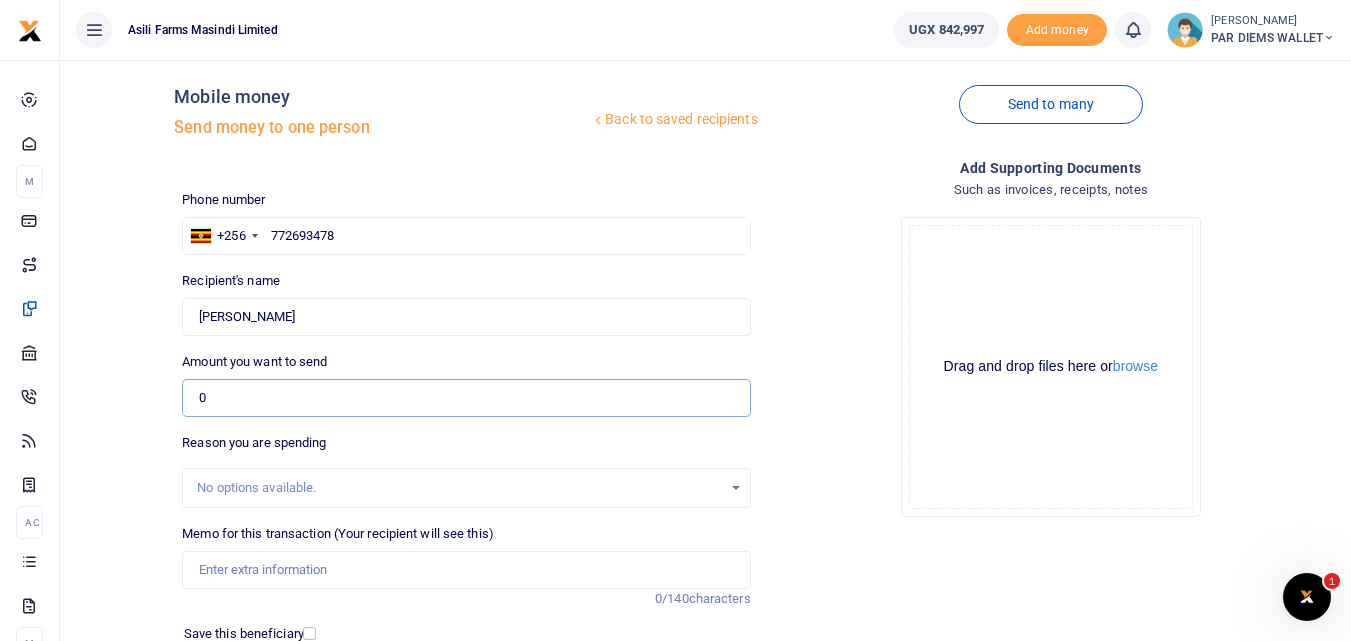 click on "0" at bounding box center (466, 398) 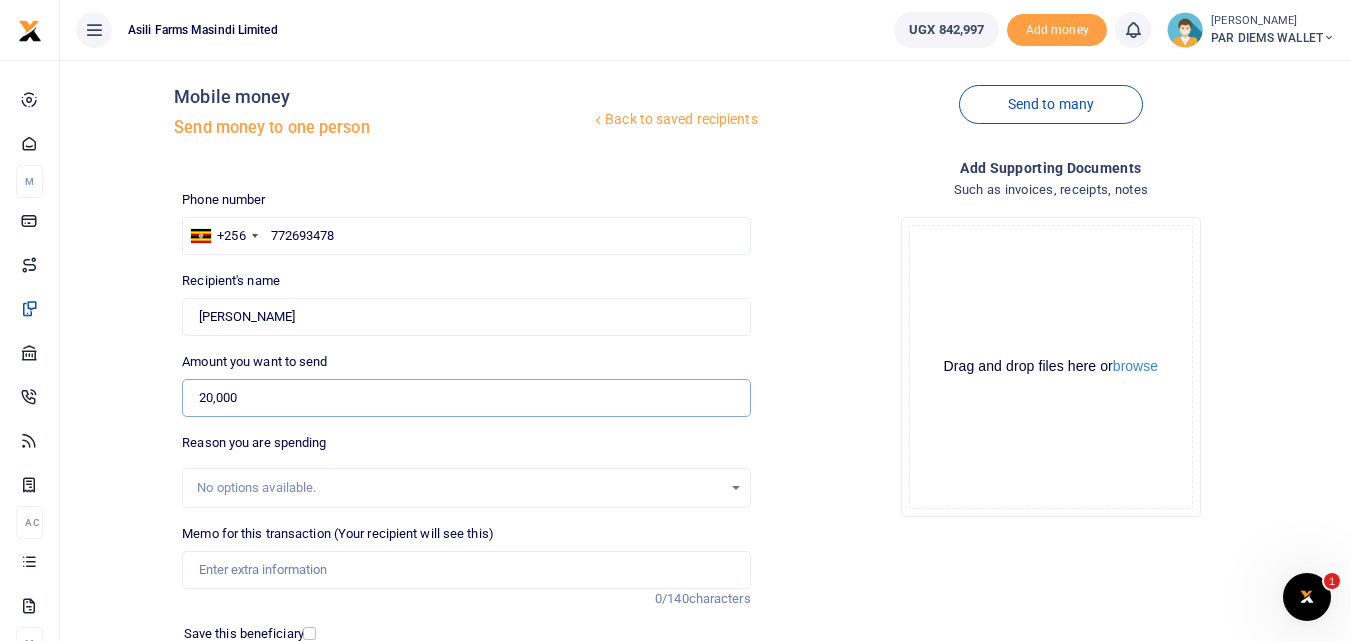 type on "20,000" 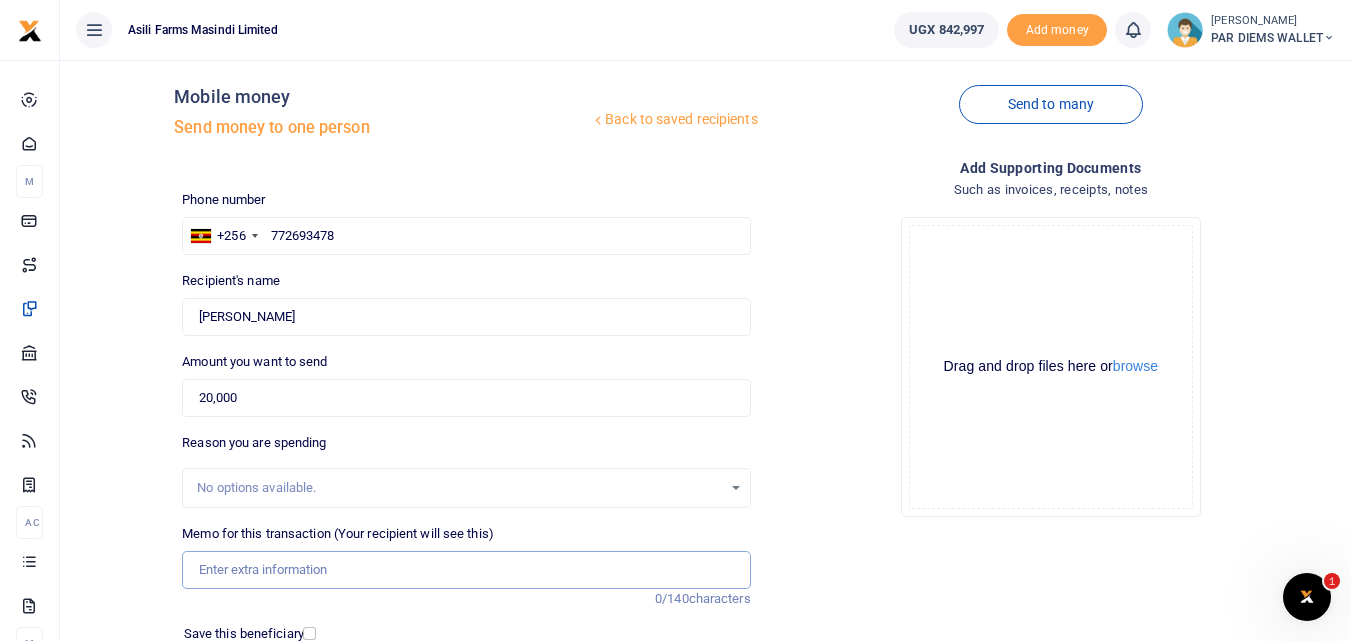 click on "Memo for this transaction (Your recipient will see this)" at bounding box center [466, 570] 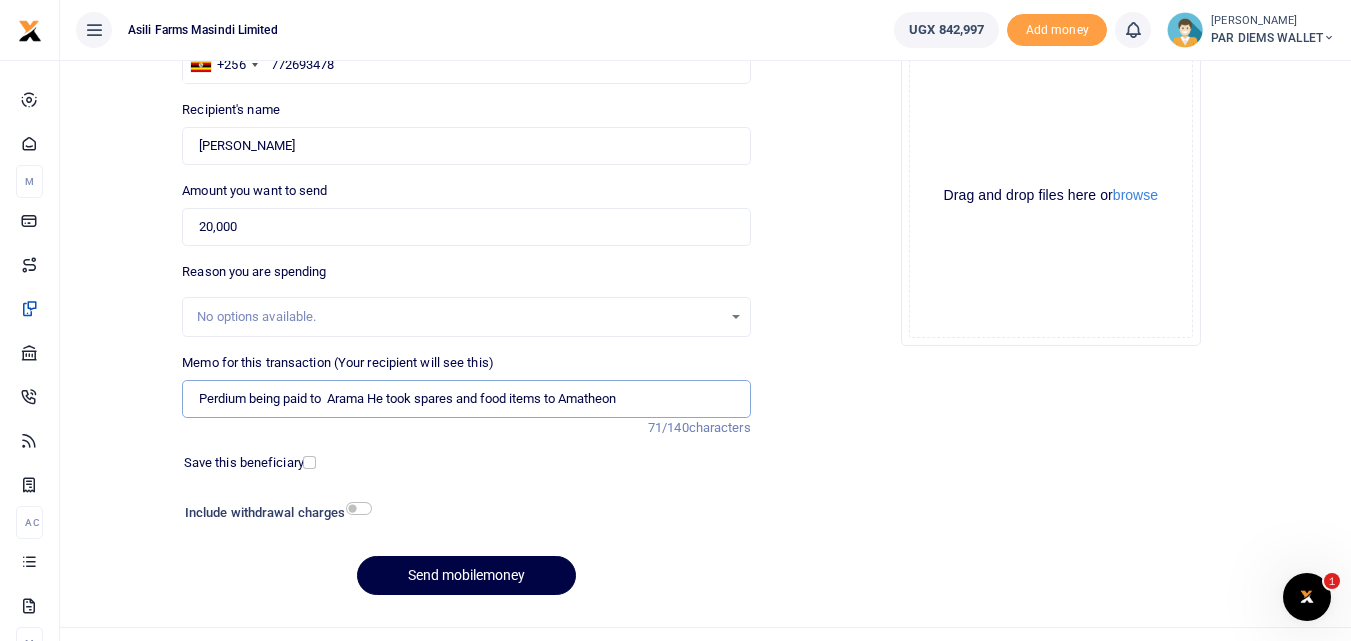 scroll, scrollTop: 195, scrollLeft: 0, axis: vertical 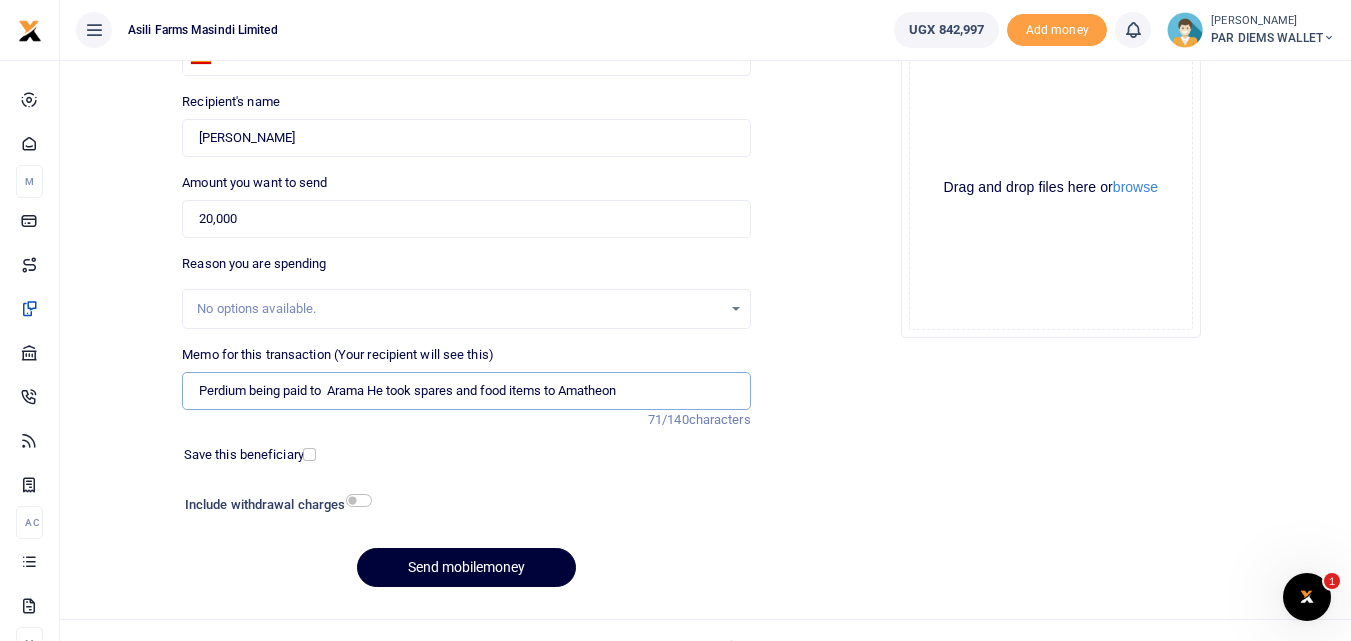 type on "Perdium being paid to  Arama He took spares and food items to Amatheon" 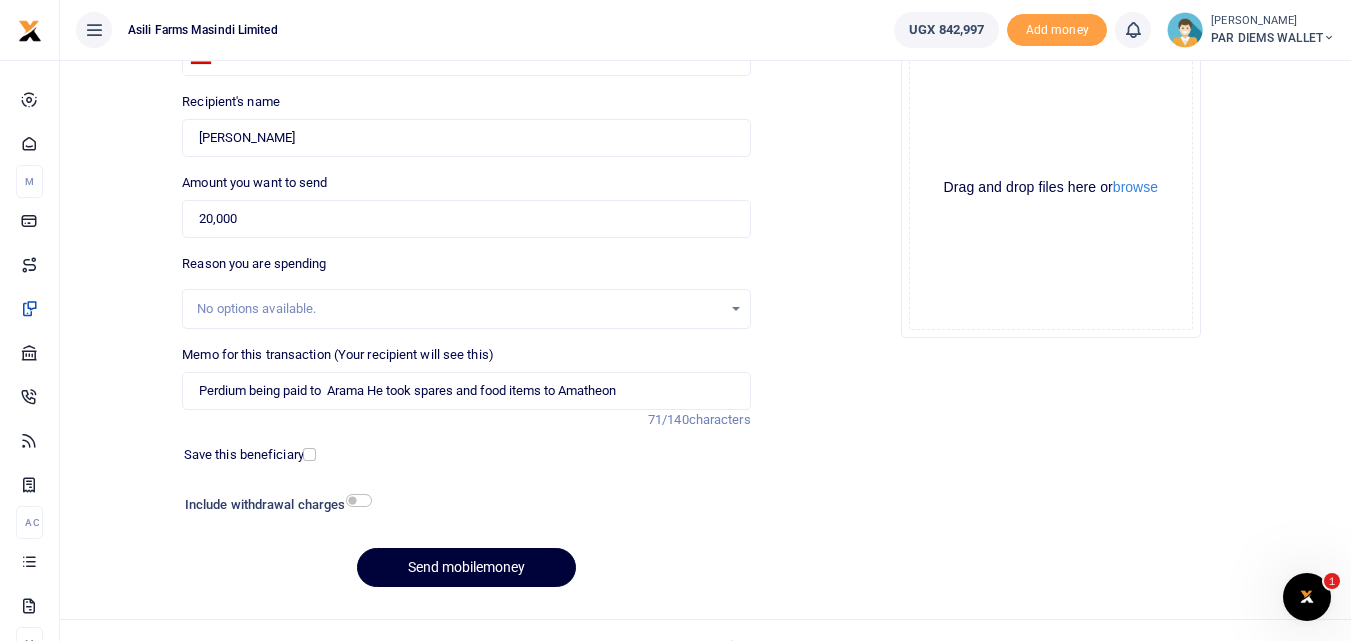 click on "Send mobilemoney" at bounding box center [466, 567] 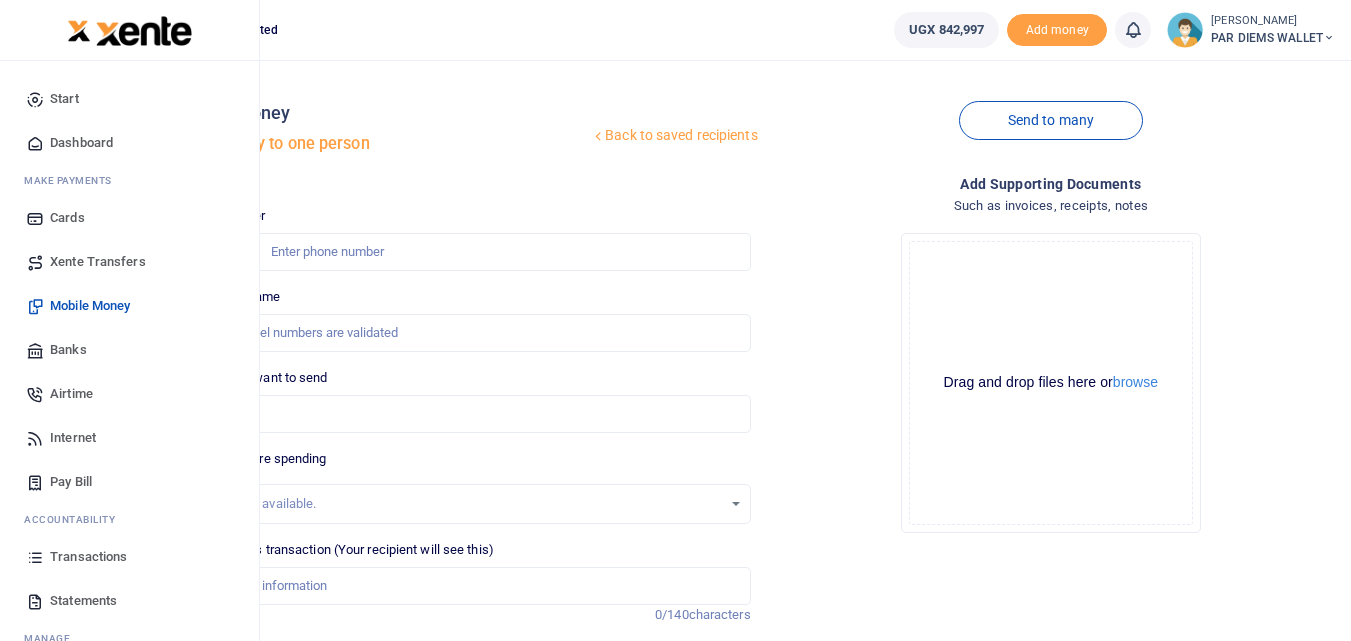 scroll, scrollTop: 195, scrollLeft: 0, axis: vertical 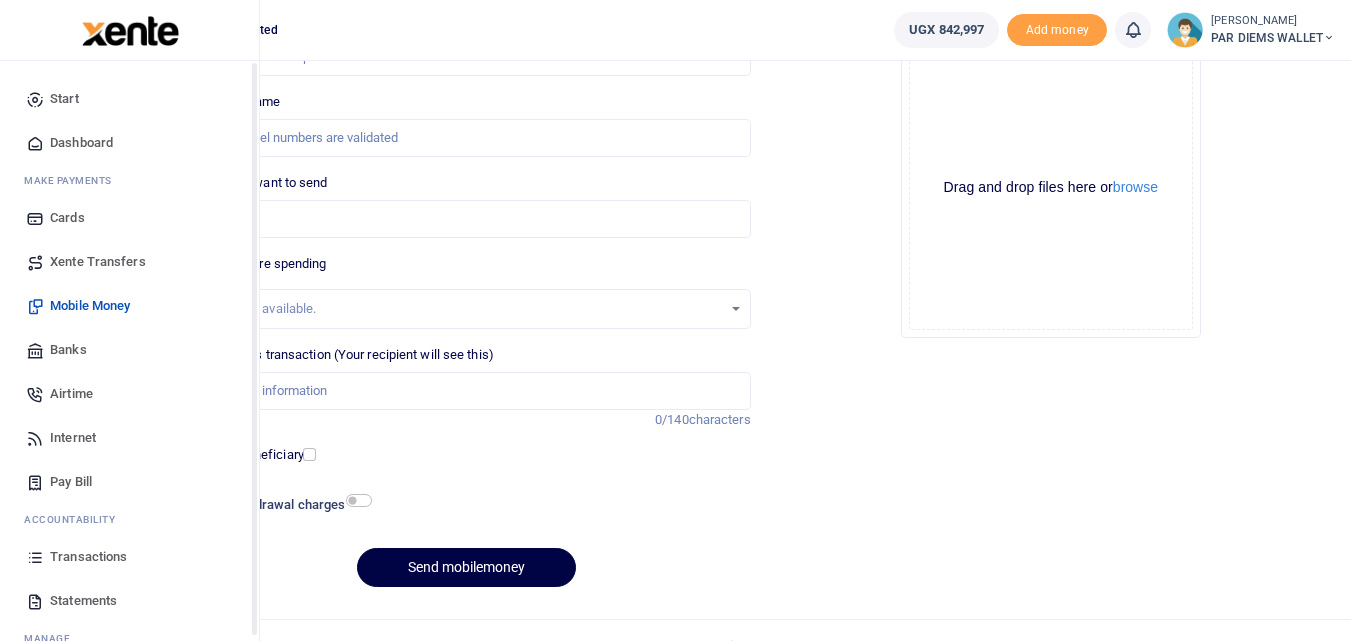 click at bounding box center [35, 557] 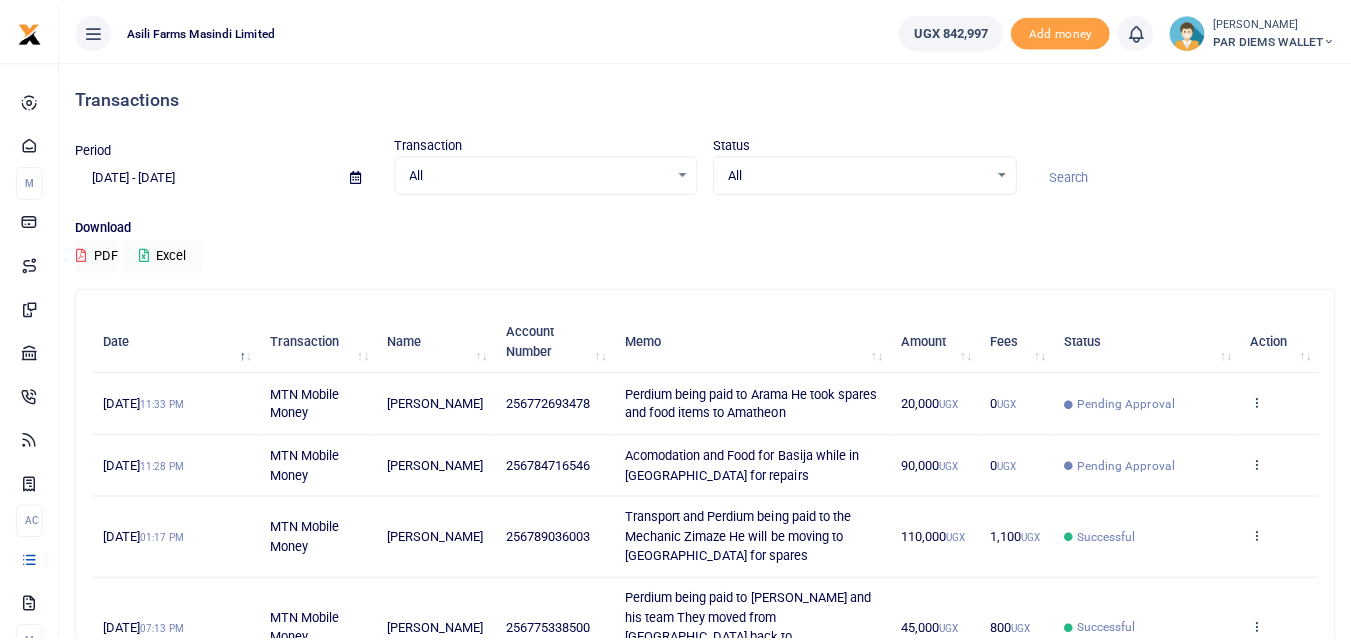 scroll, scrollTop: 0, scrollLeft: 0, axis: both 